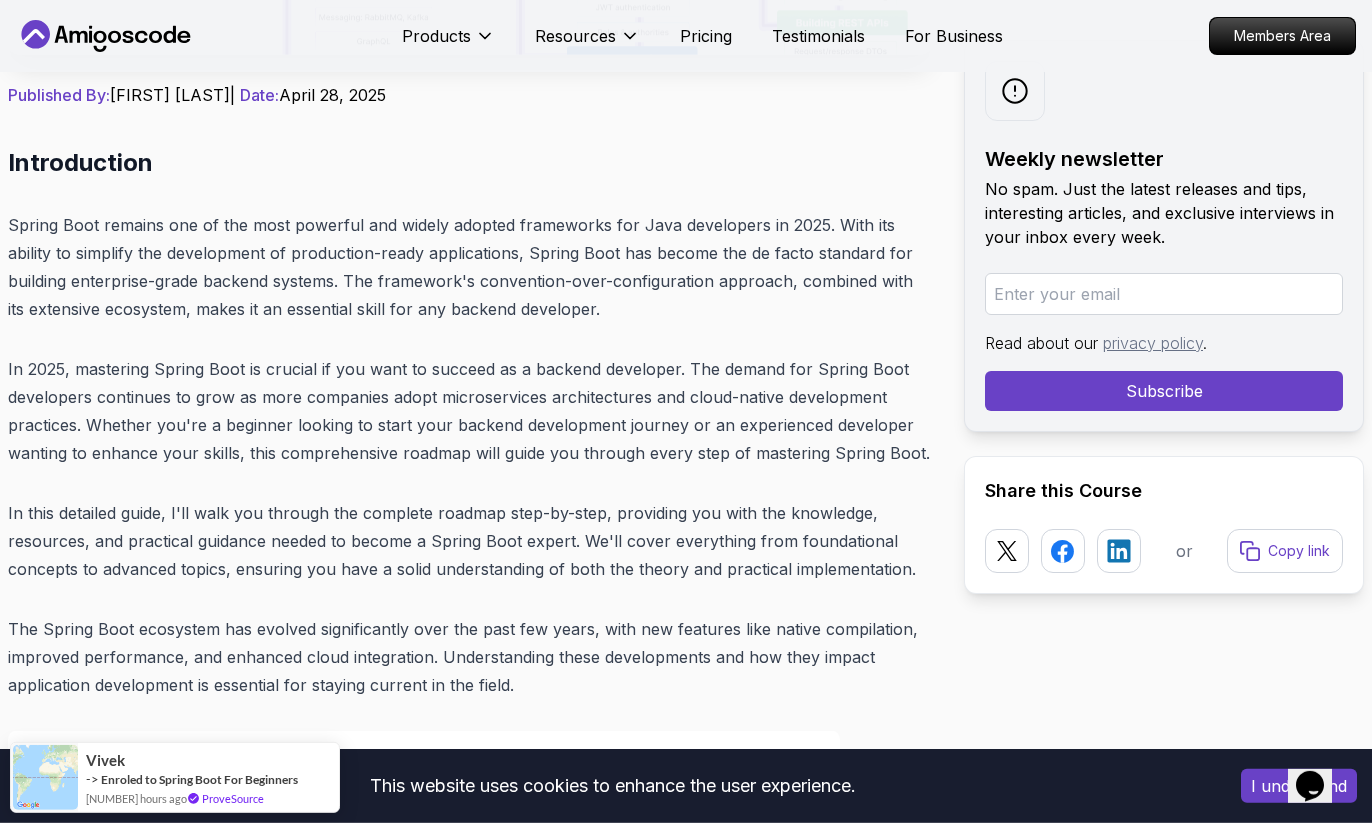 scroll, scrollTop: 0, scrollLeft: 0, axis: both 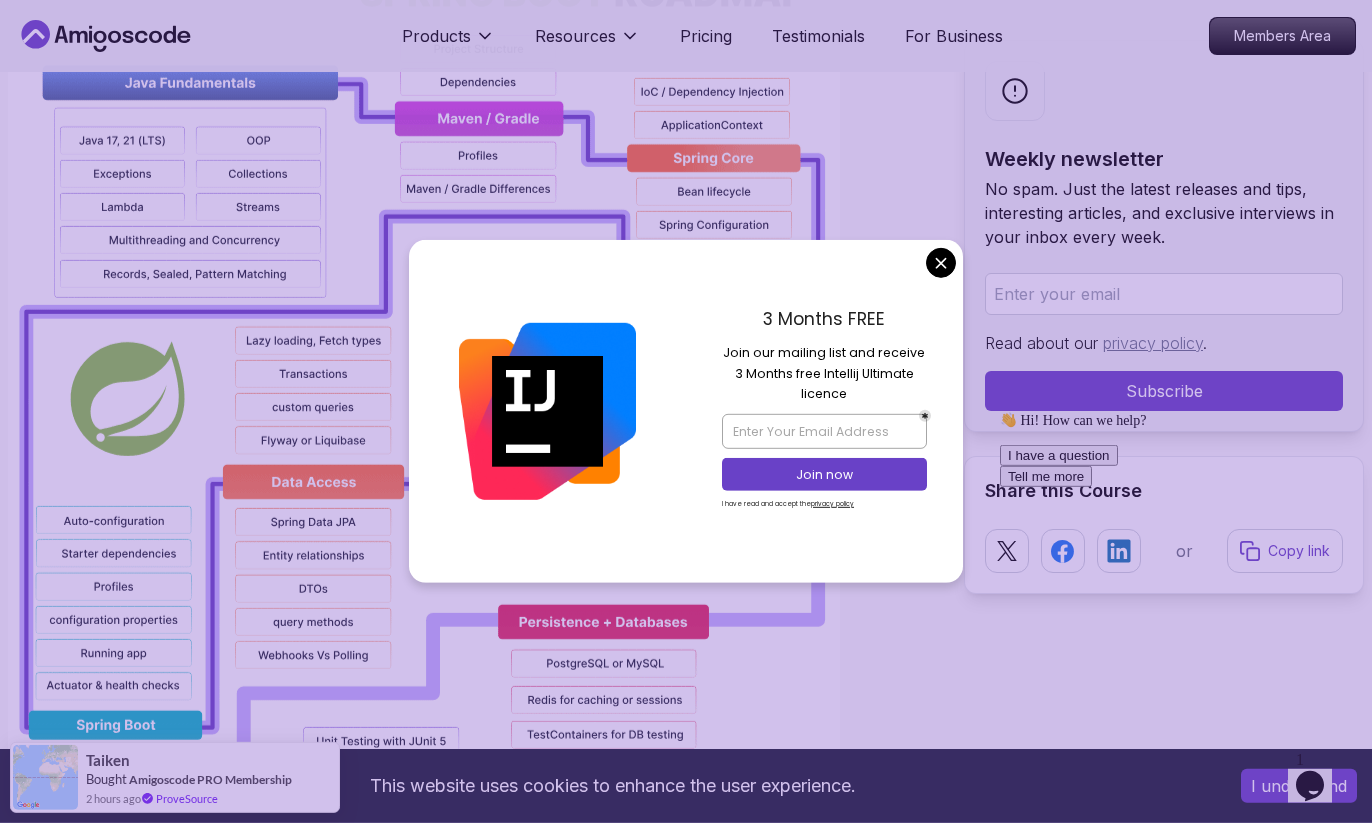 click on "This website uses cookies to enhance the user experience. I understand Products Resources Pricing Testimonials For Business Members Area Products Resources Pricing Testimonials For Business Members Area Blogs Spring Boot Roadmap 2025: The Complete Guide for Backend Developers backend 30 min read Spring Boot Roadmap 2025: The Complete Guide for Backend Developers Learn how to master Spring Boot in 2025 with this complete roadmap covering Java fundamentals, REST APIs, Spring Security, Data Access, and more. Weekly newsletter No spam. Just the latest releases and tips, interesting articles, and exclusive interviews in your inbox every week. Read about our   privacy policy . Subscribe Share this Course or Copy link Published By:  Nelson Djalo  |   Date:  April 28, 2025 Introduction
Table of Contents
Why Learn Spring Boot in 2025?
Market Demand and Career Opportunities
Technical Advantages and Industry Adoption
Ecosystem and Community Support
Step 1: Master Java Fundamentals" at bounding box center (686, 12143) 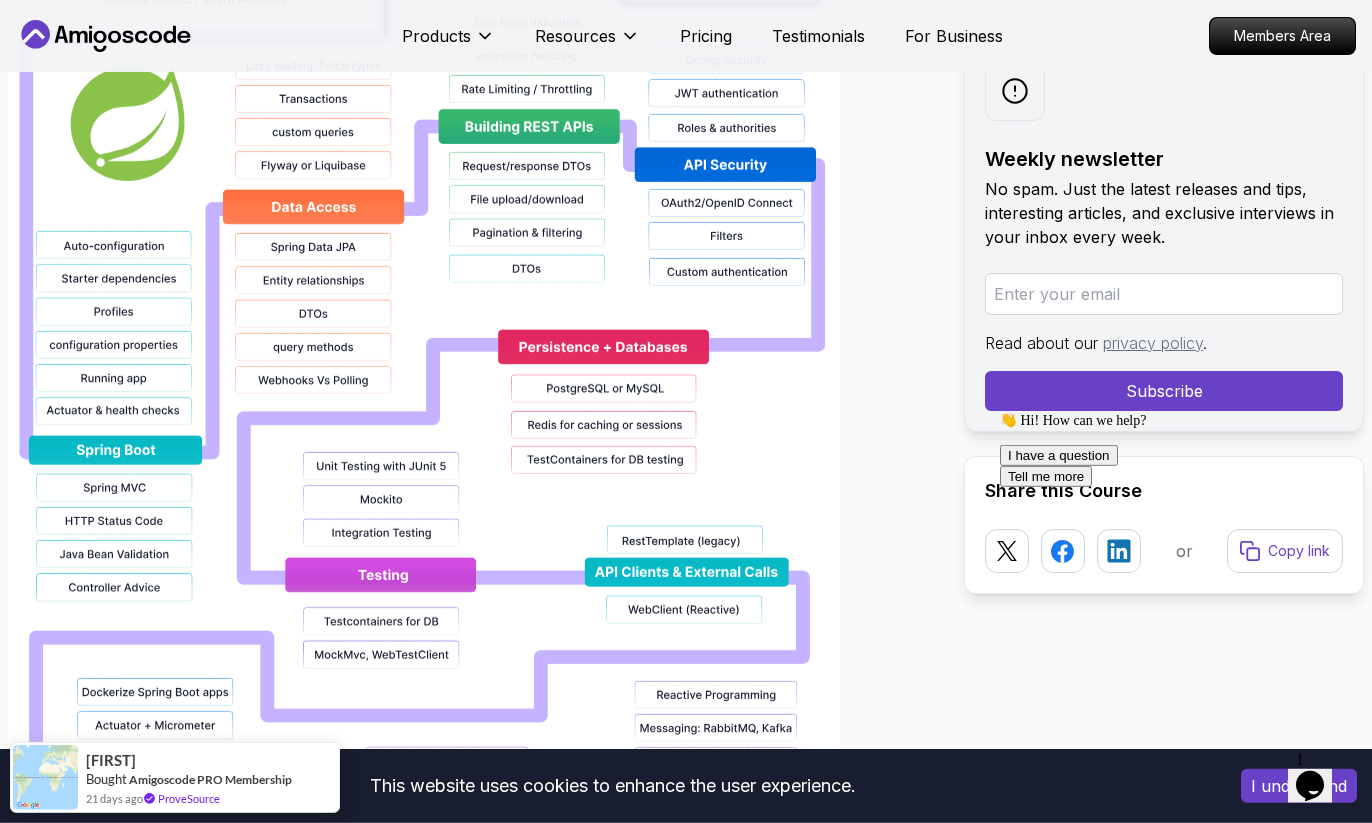 scroll, scrollTop: 1684, scrollLeft: 0, axis: vertical 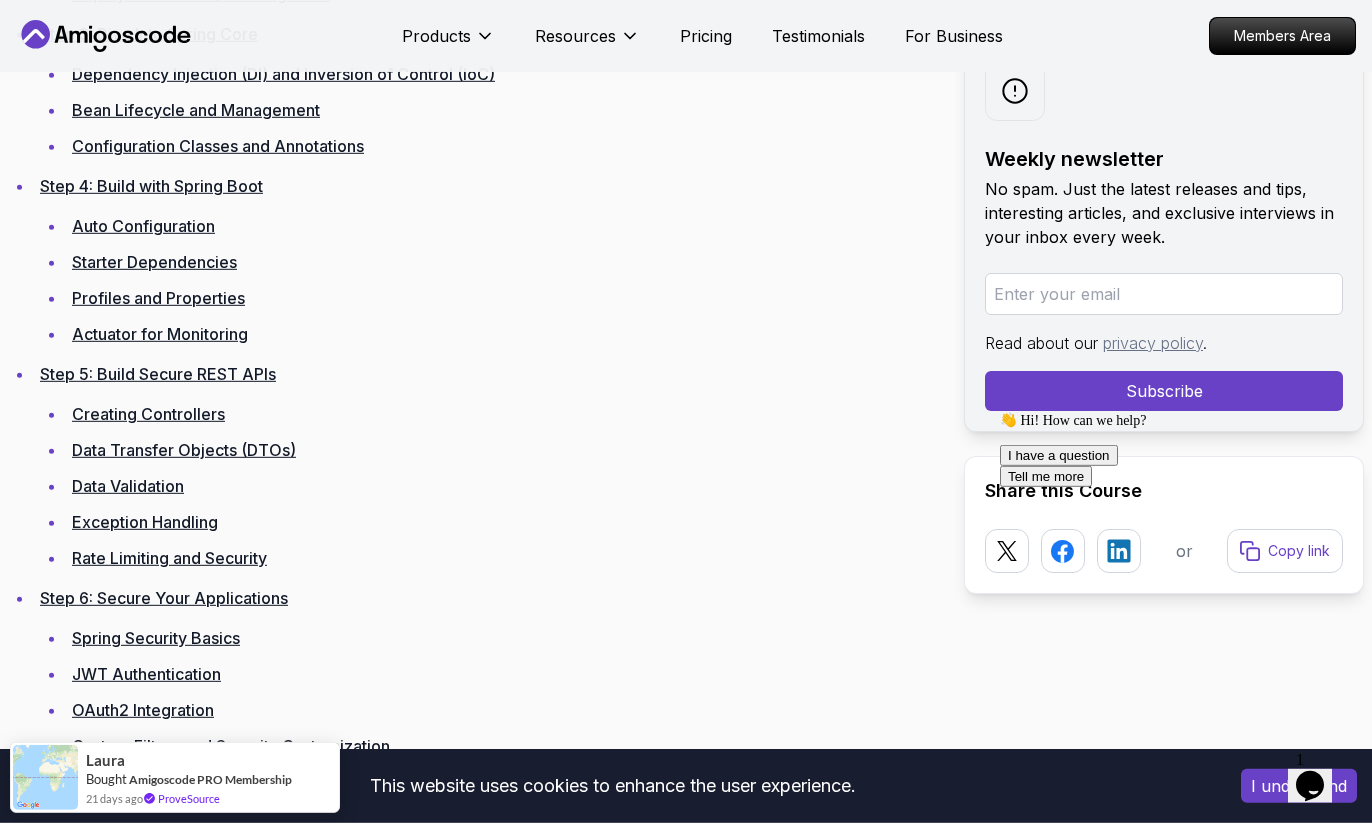 click on "Auto Configuration" at bounding box center [143, 226] 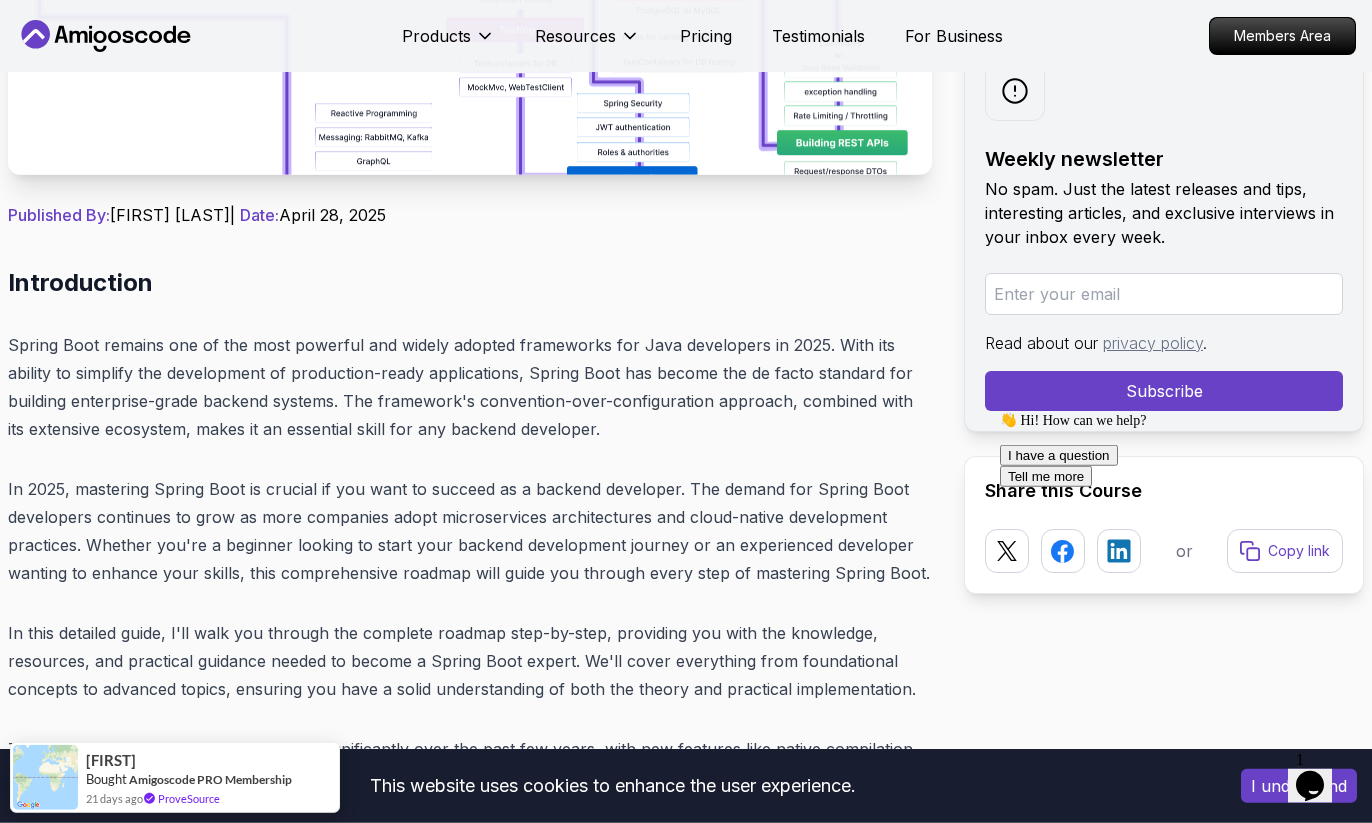 scroll, scrollTop: 0, scrollLeft: 0, axis: both 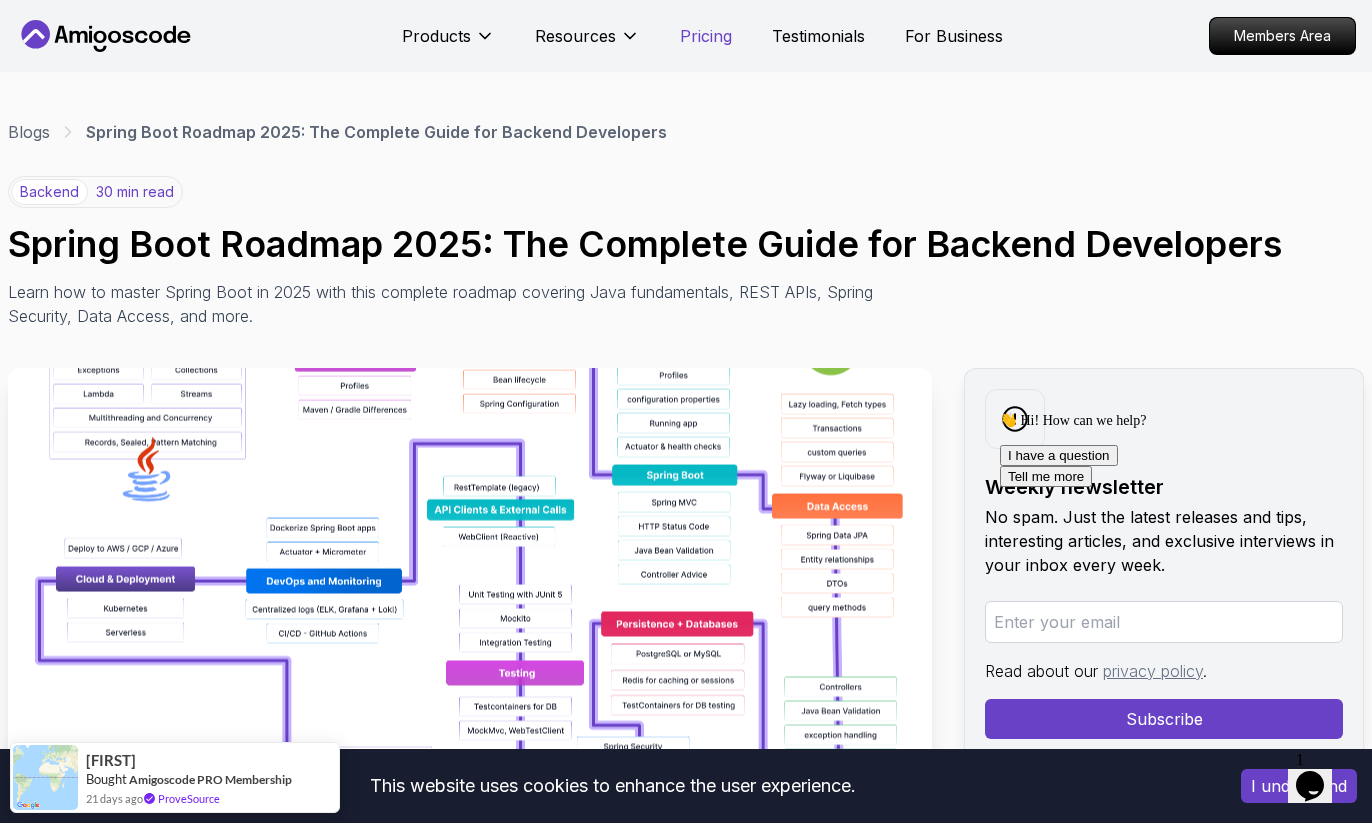 click on "Pricing" at bounding box center [706, 36] 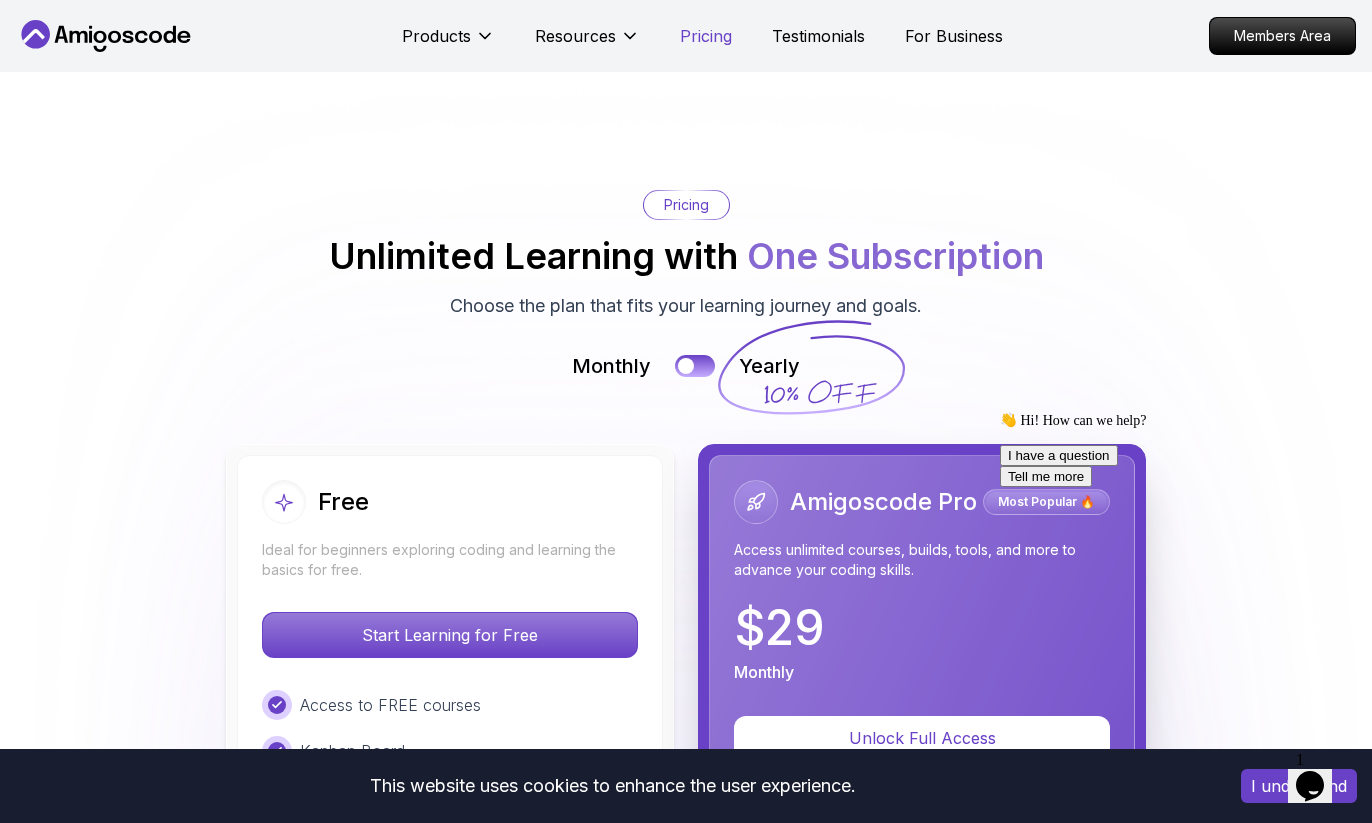scroll, scrollTop: 4353, scrollLeft: 0, axis: vertical 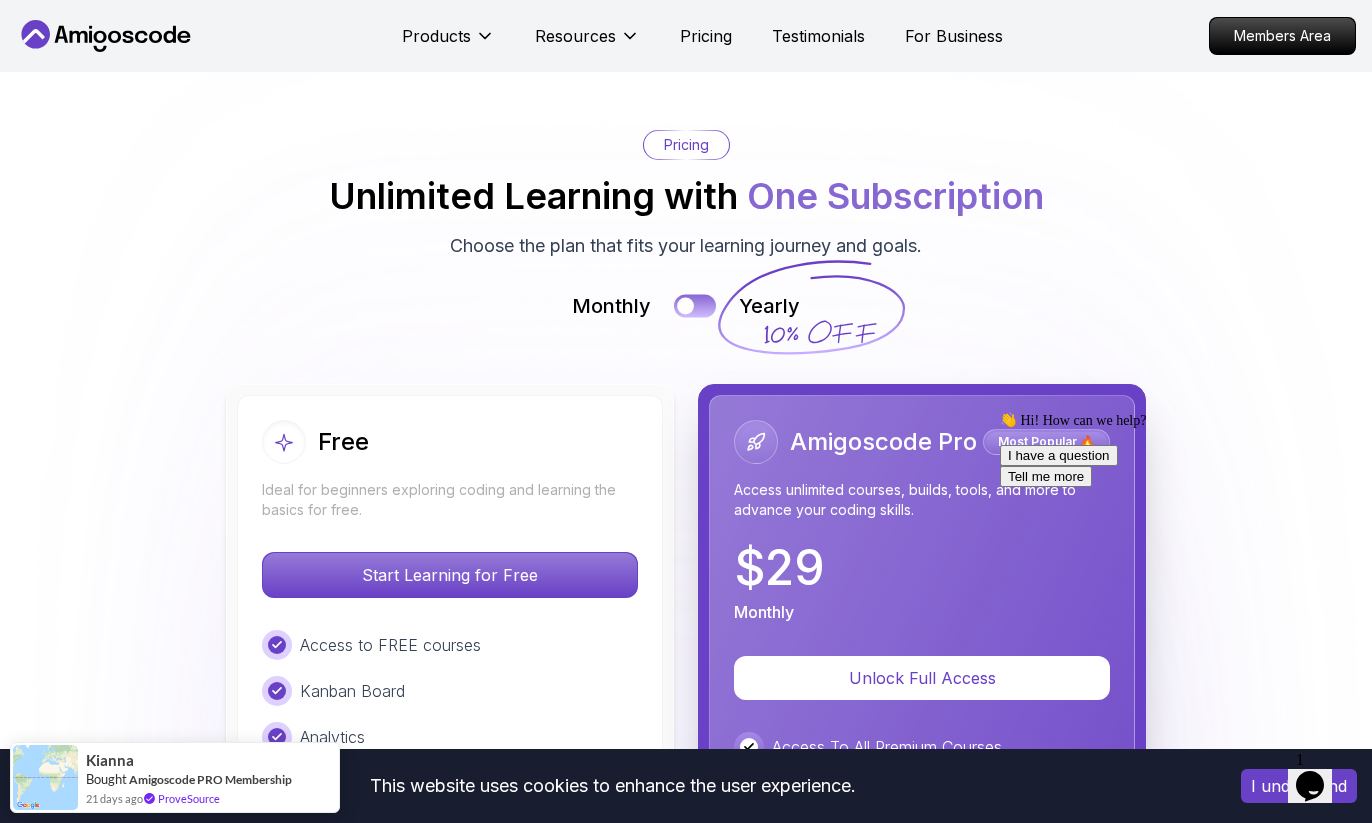 click at bounding box center [695, 306] 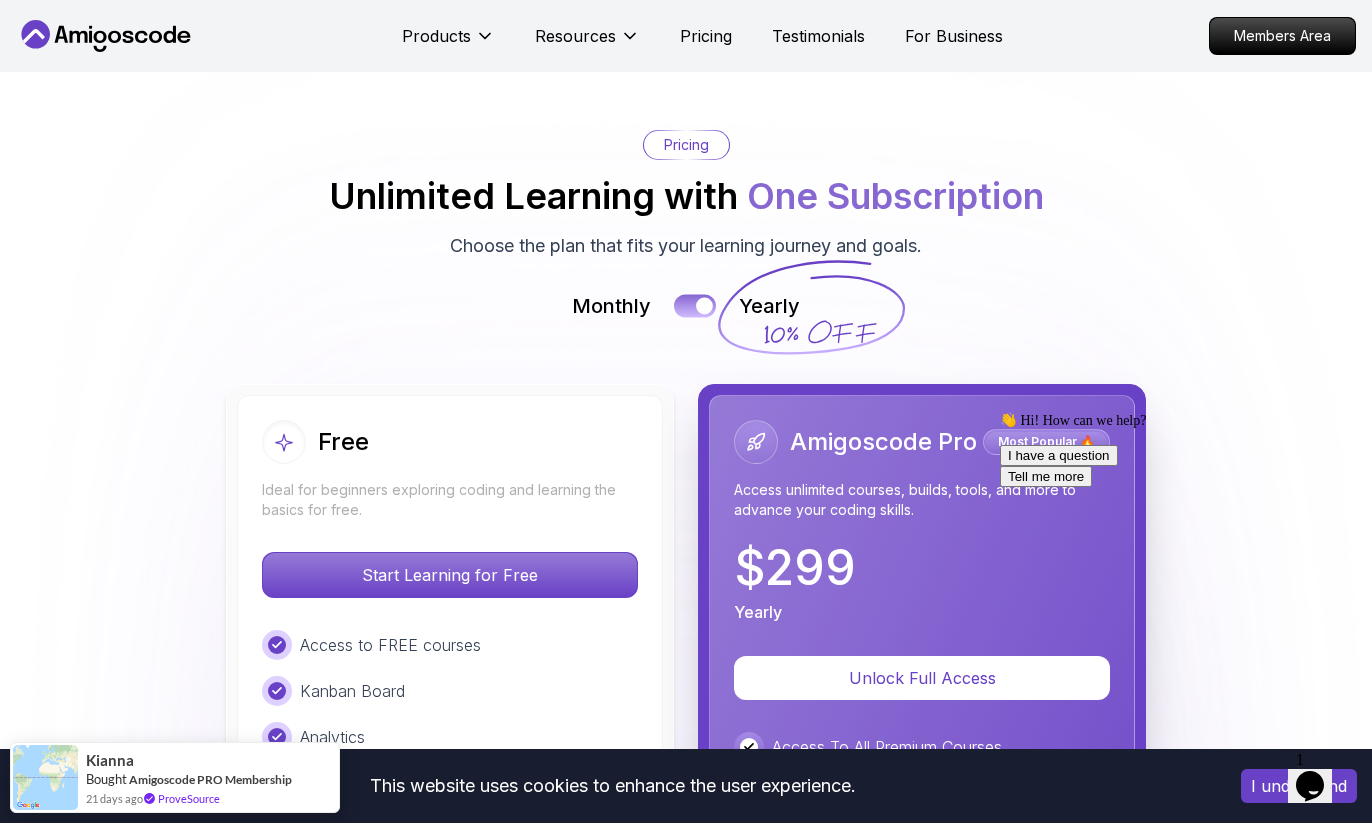 click at bounding box center (695, 306) 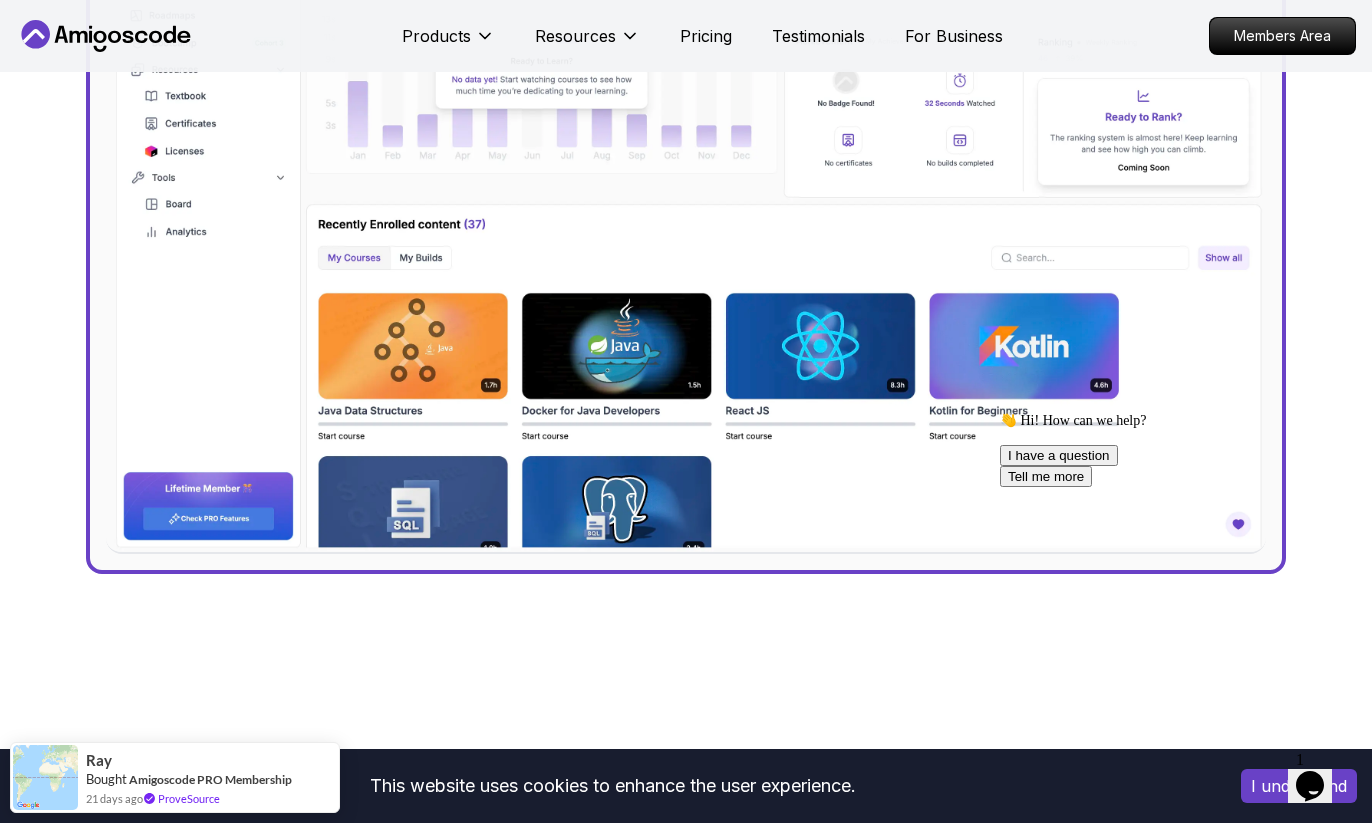 scroll, scrollTop: 702, scrollLeft: 0, axis: vertical 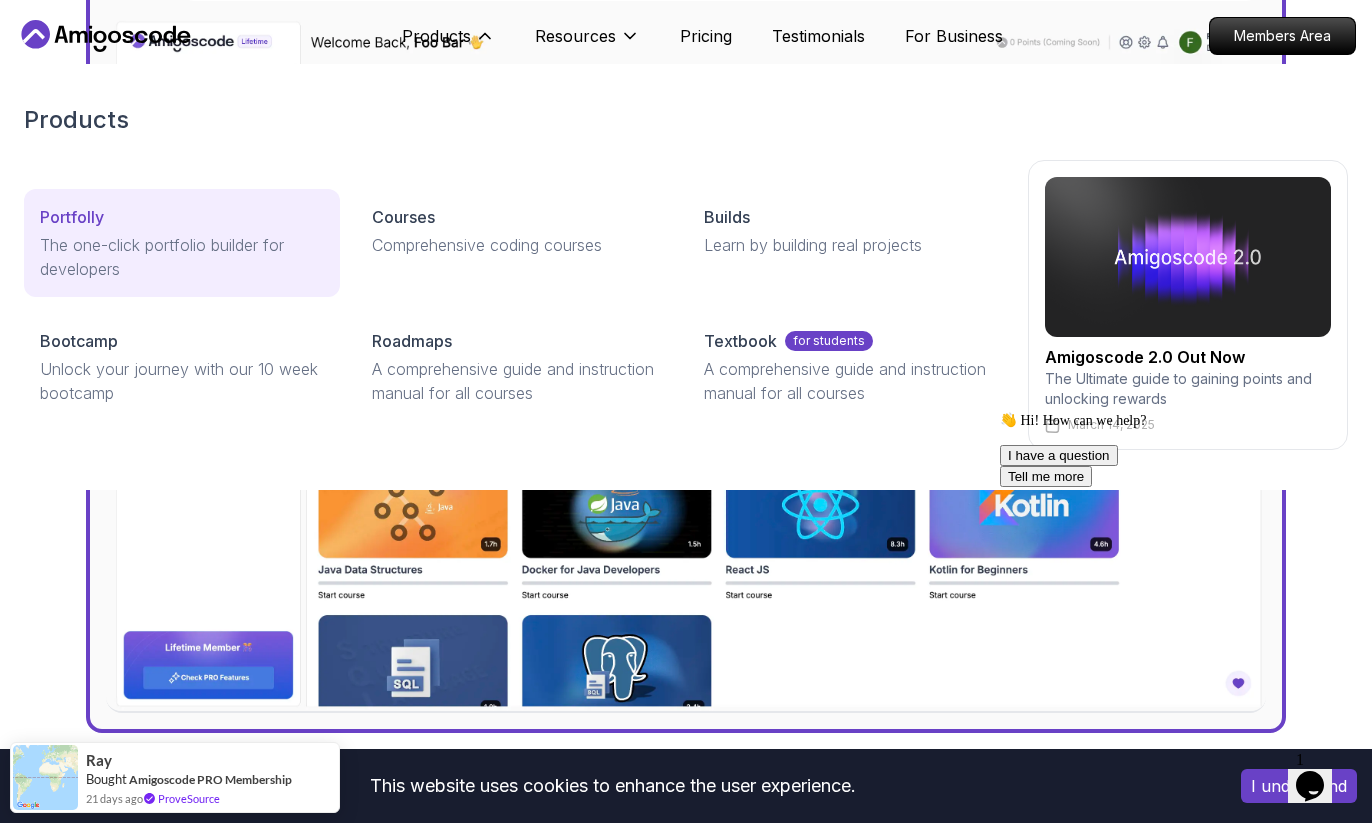 click on "The one-click portfolio builder for developers" at bounding box center (182, 257) 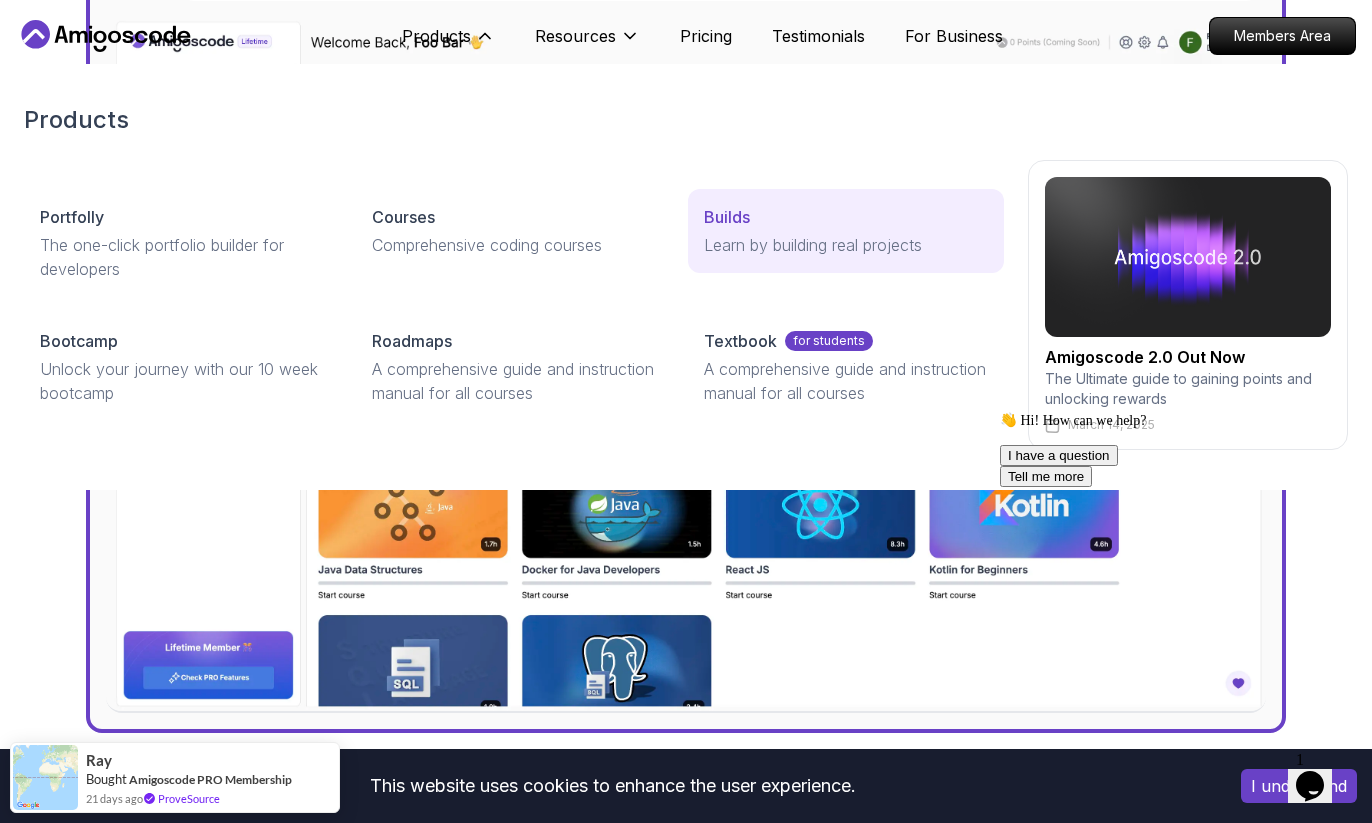 click on "Builds" at bounding box center (727, 217) 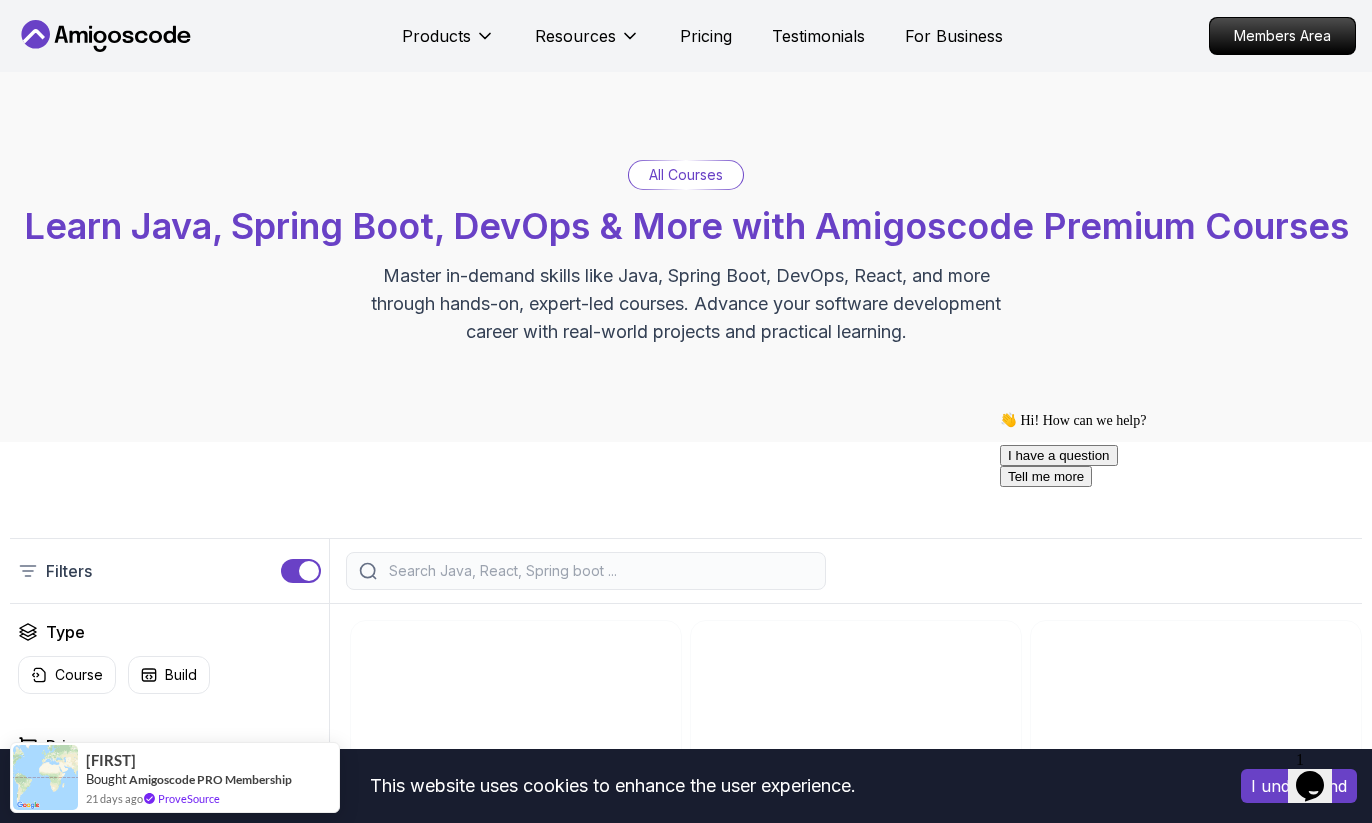 scroll, scrollTop: 0, scrollLeft: 0, axis: both 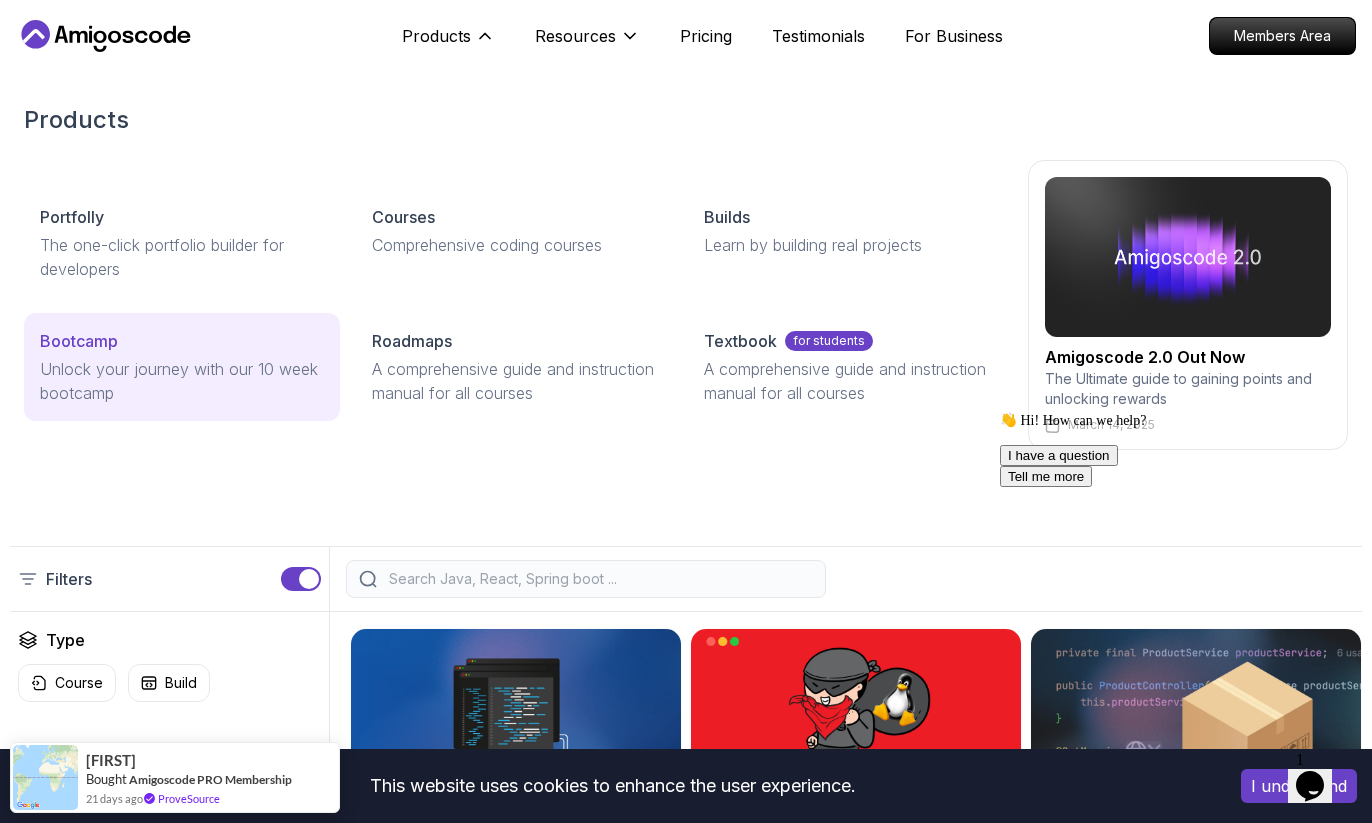 click on "Bootcamp" at bounding box center [182, 341] 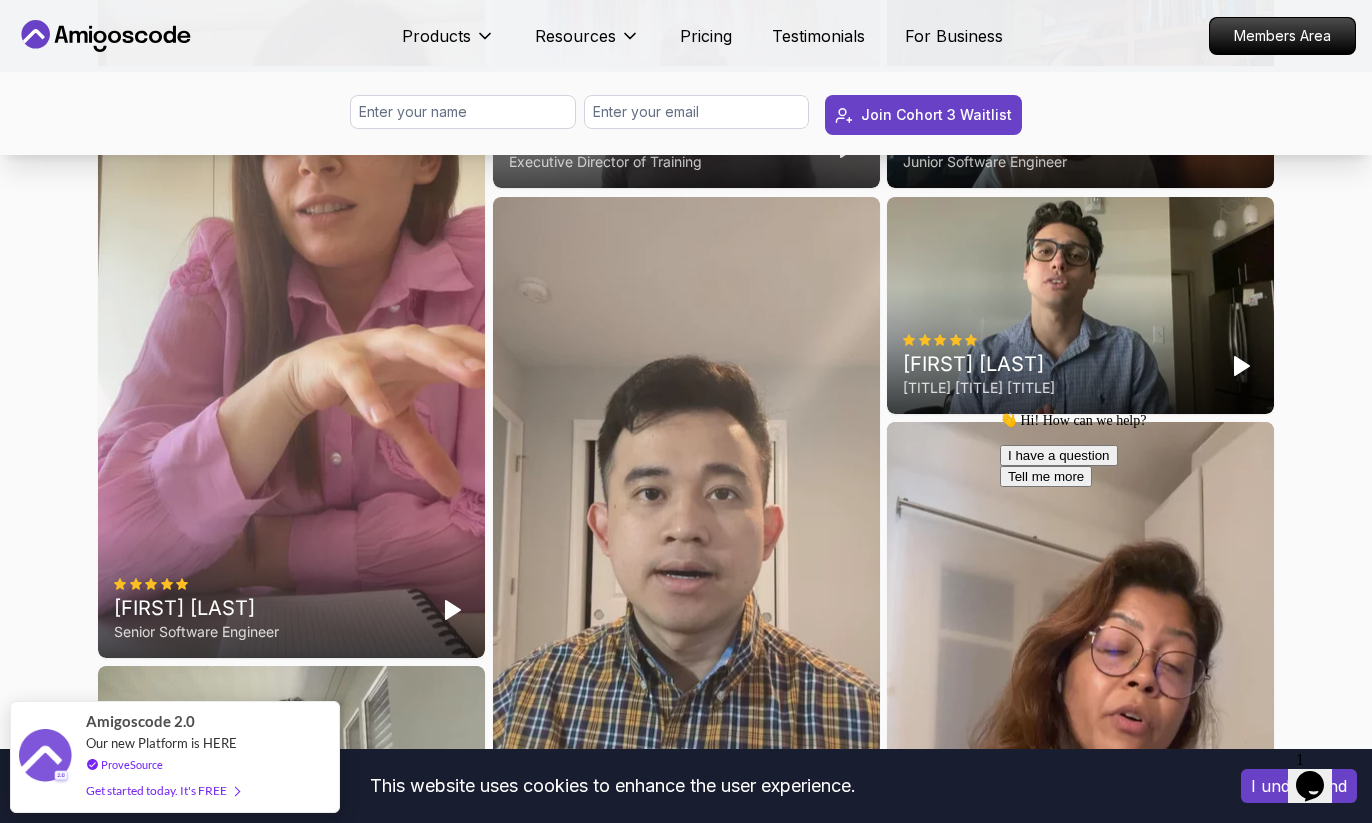 scroll, scrollTop: 5547, scrollLeft: 0, axis: vertical 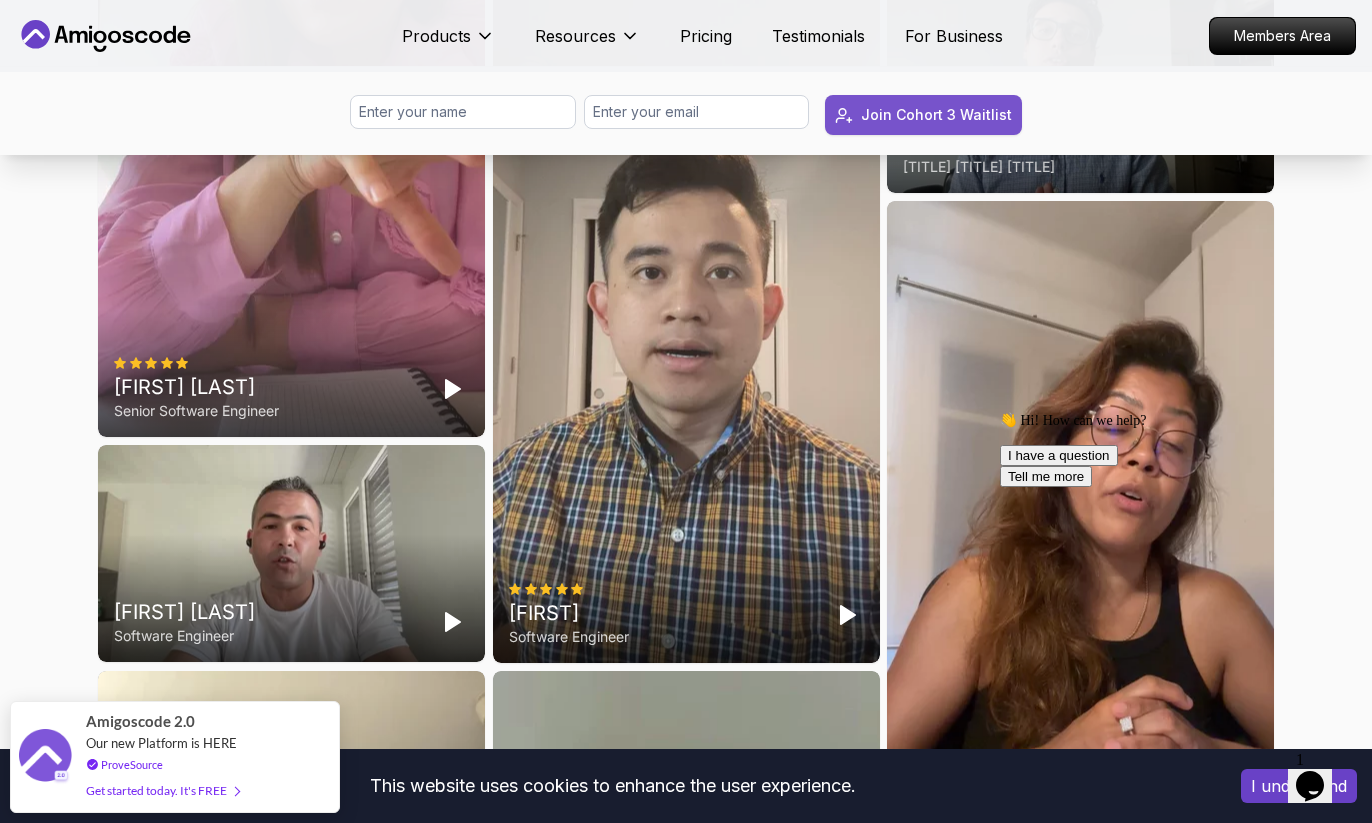 click on "Join Cohort 3 Waitlist" at bounding box center (936, 115) 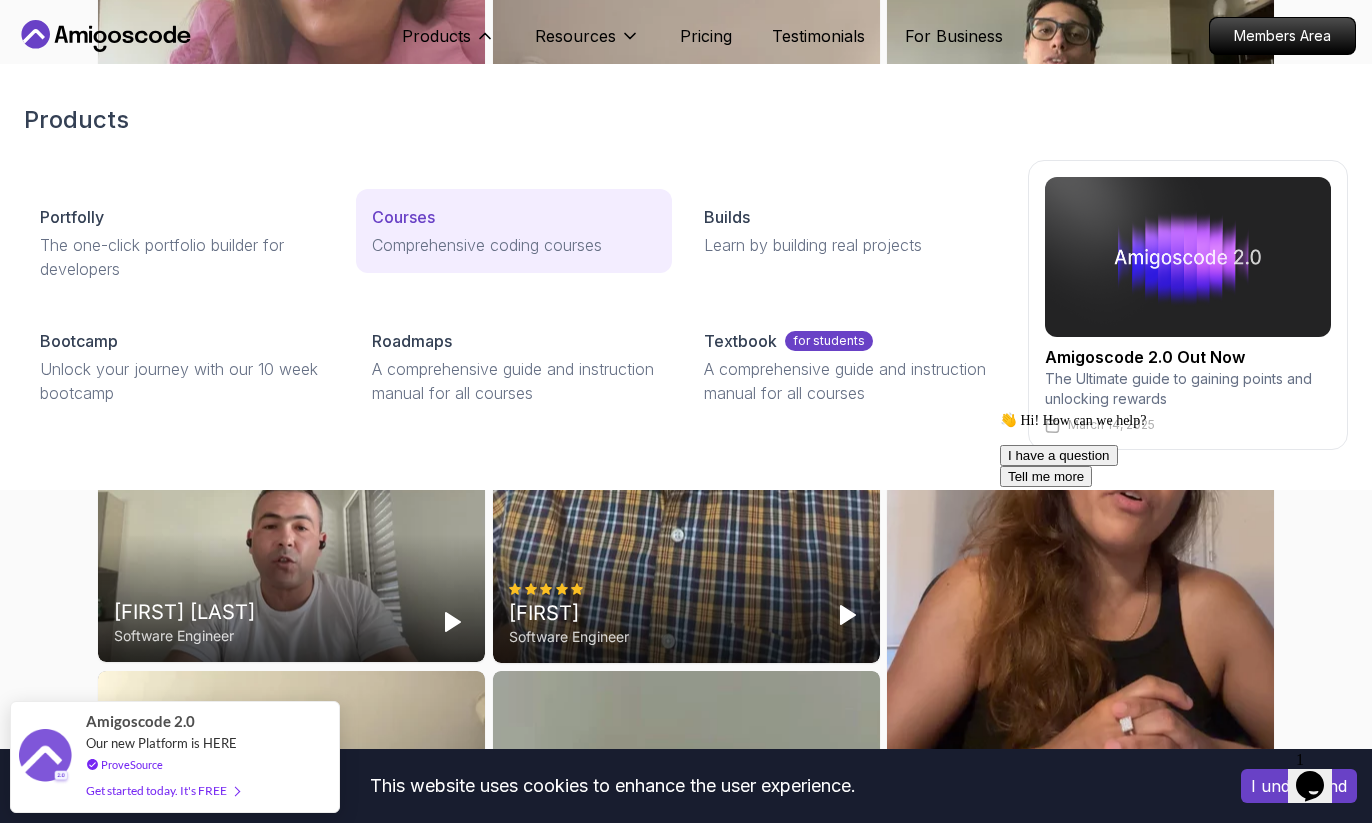 click on "Comprehensive coding courses" at bounding box center (514, 245) 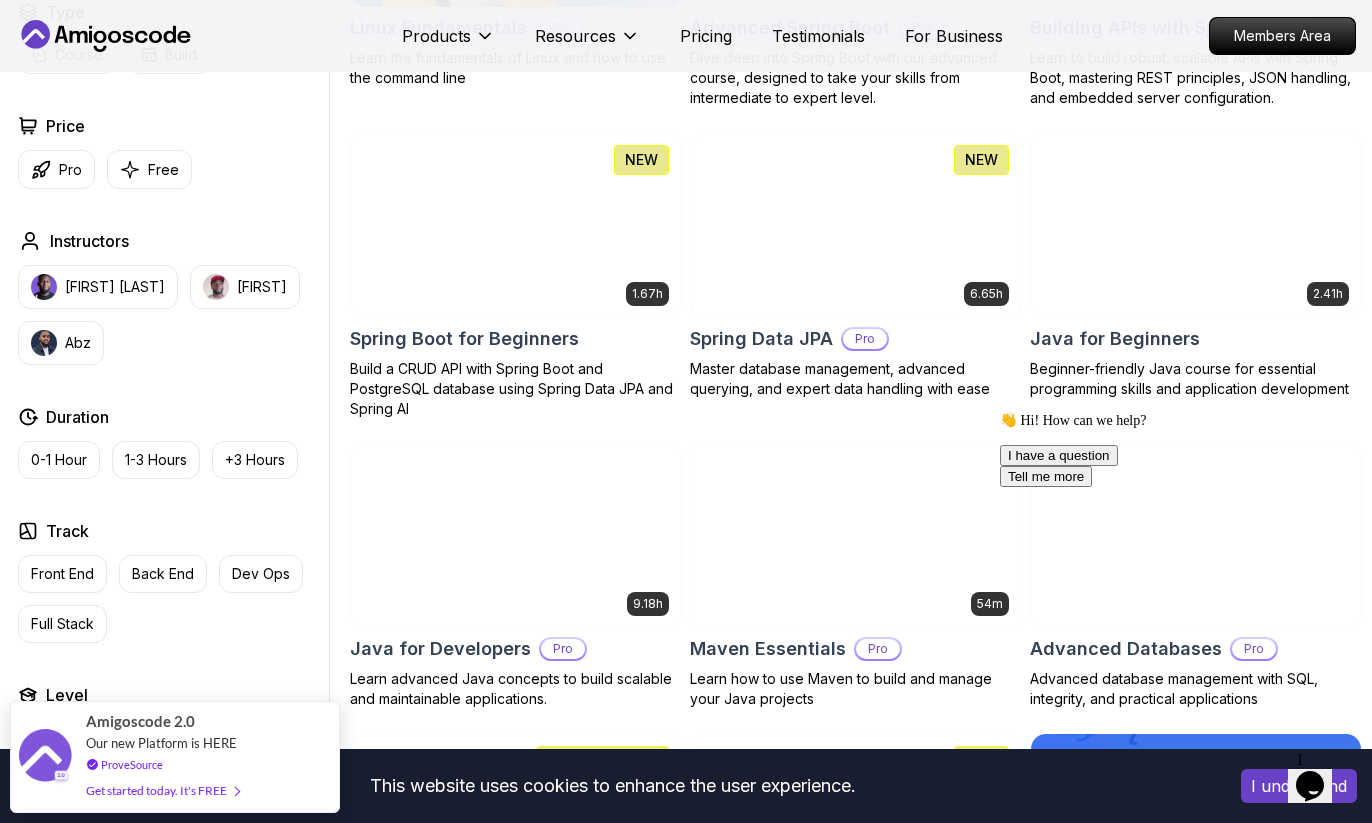 scroll, scrollTop: 820, scrollLeft: 0, axis: vertical 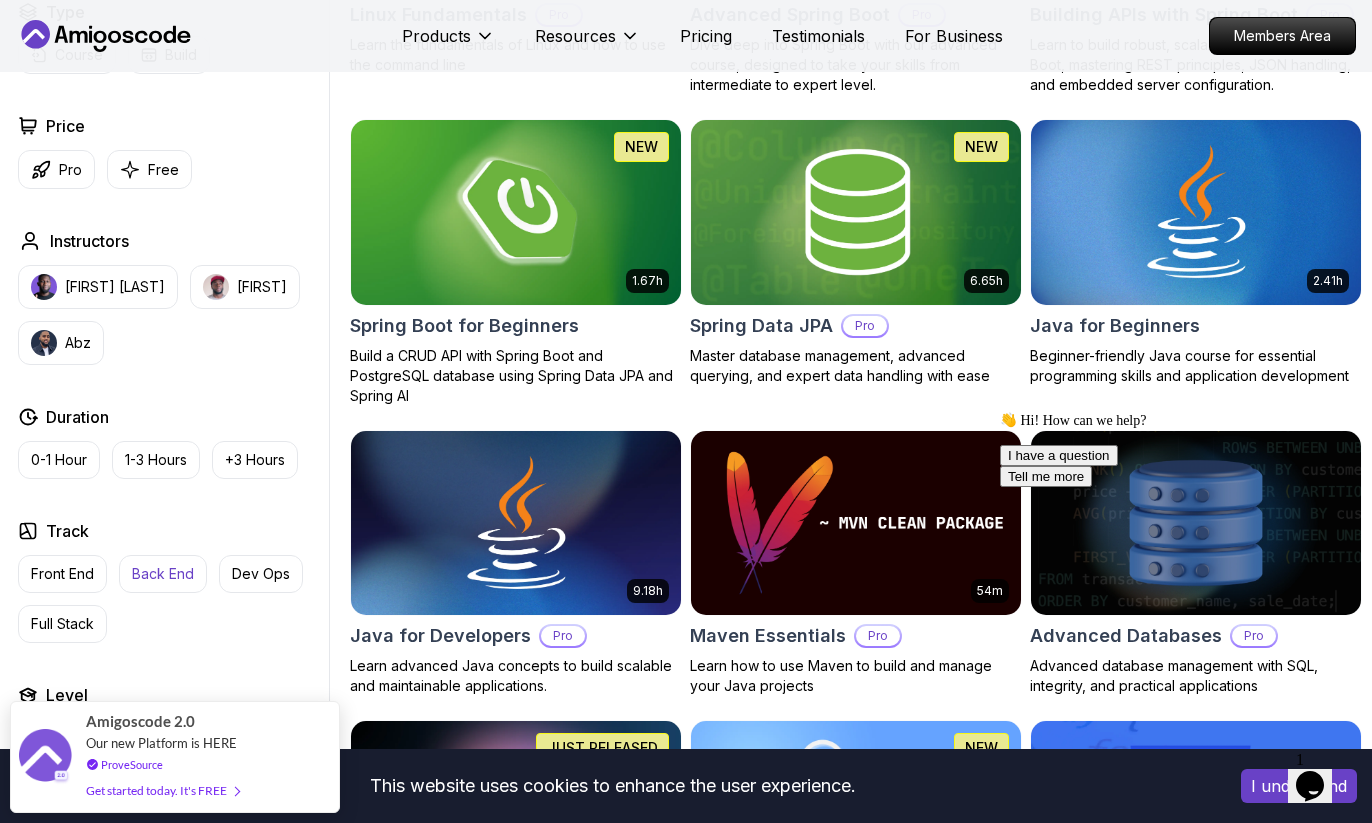 click on "Back End" at bounding box center [163, 574] 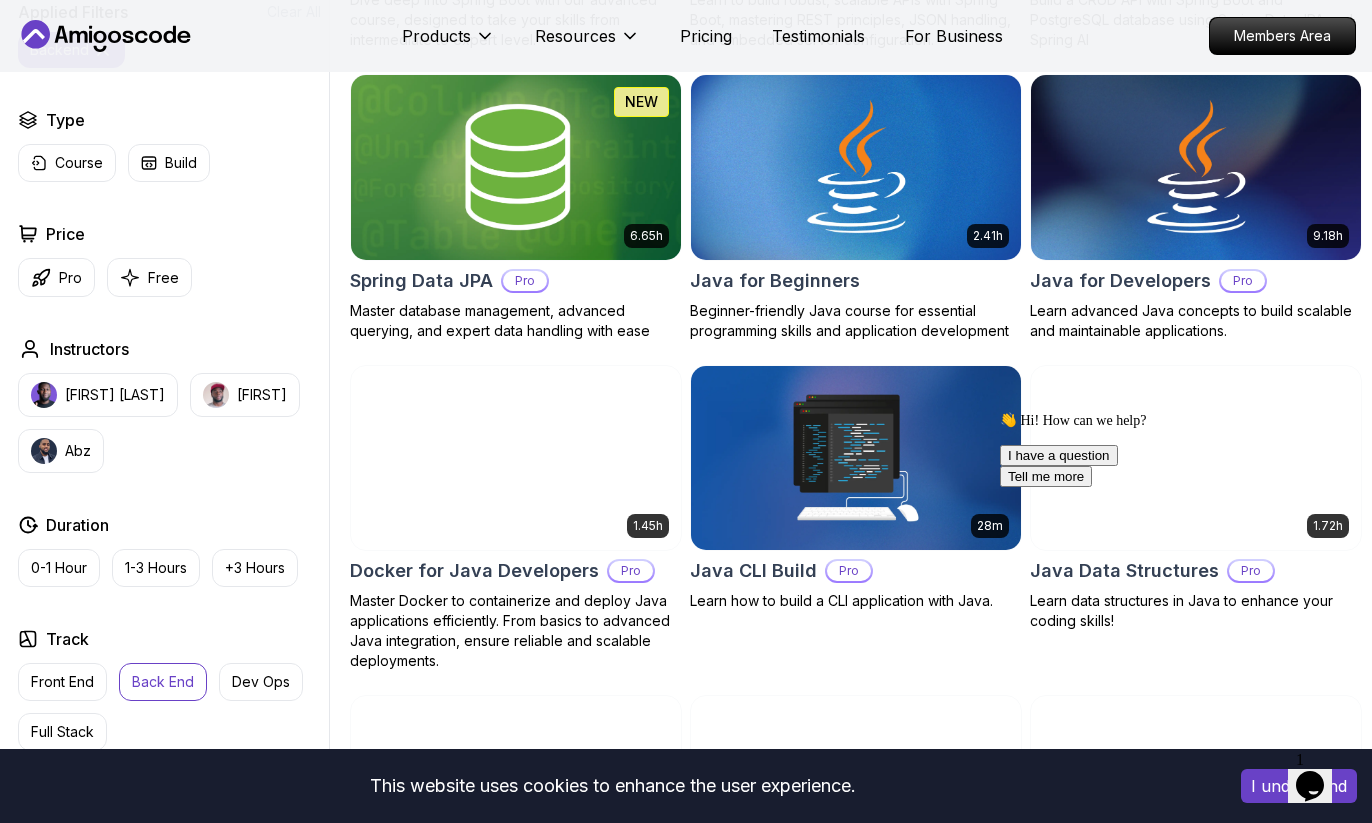 scroll, scrollTop: 906, scrollLeft: 0, axis: vertical 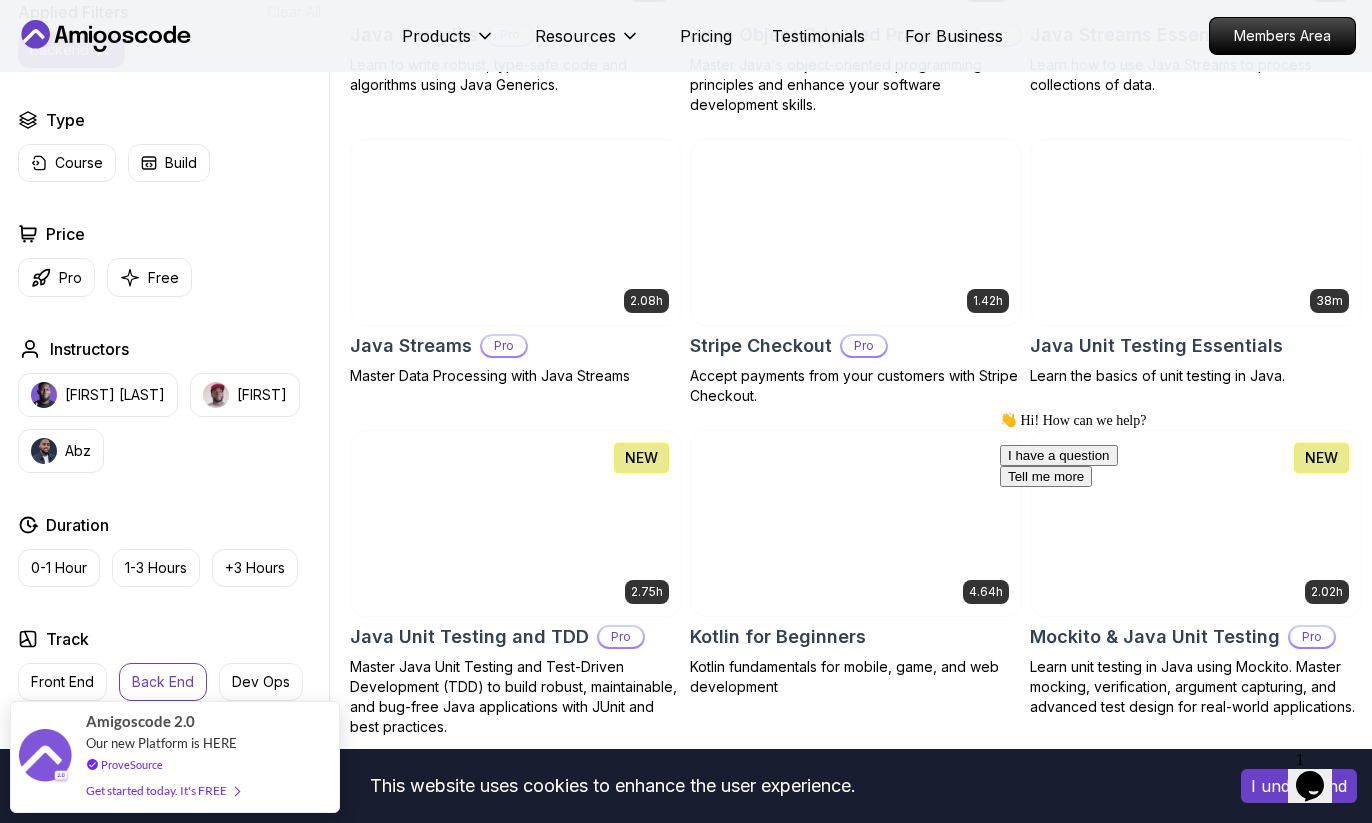 click on "Nelson Djalo Richard Abz" at bounding box center [169, 423] 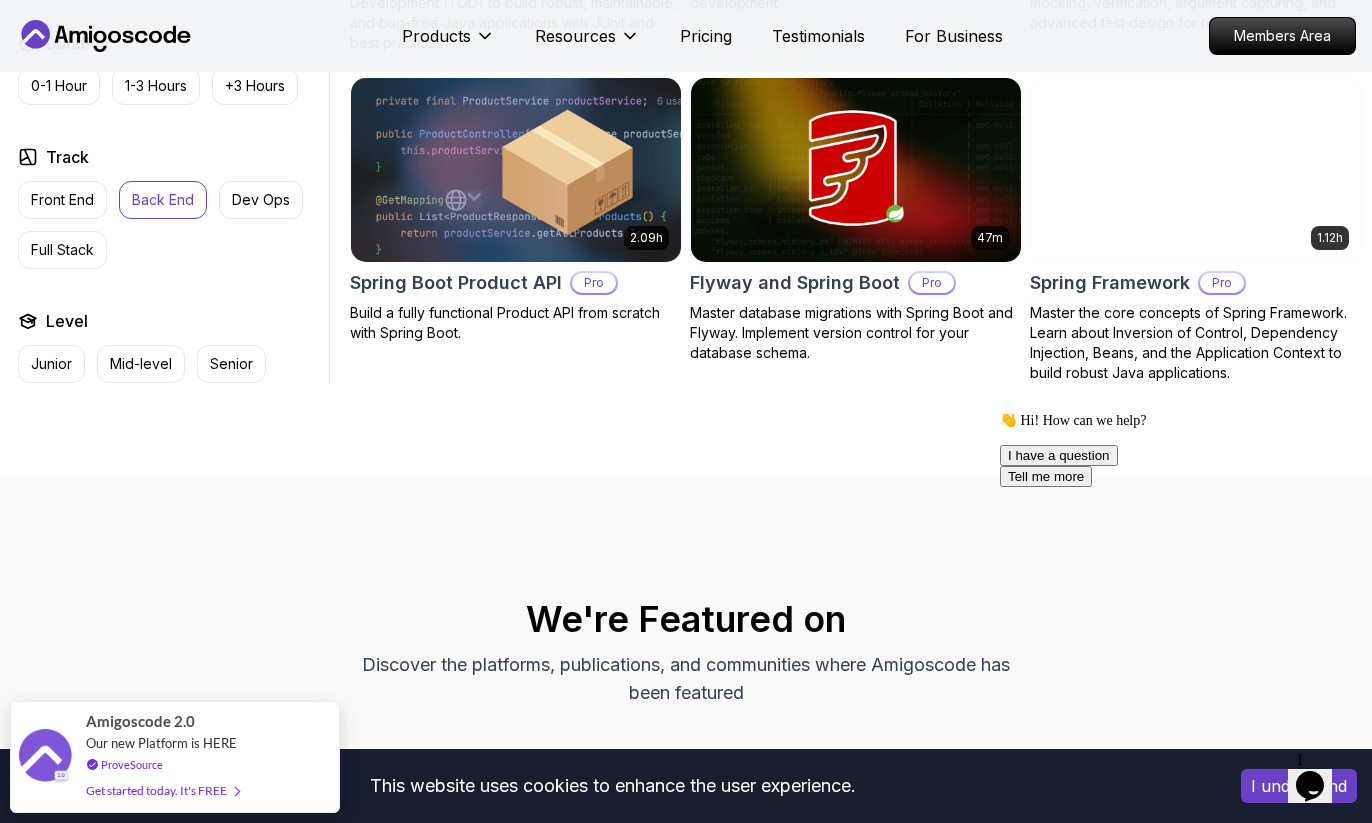 scroll, scrollTop: 2231, scrollLeft: 0, axis: vertical 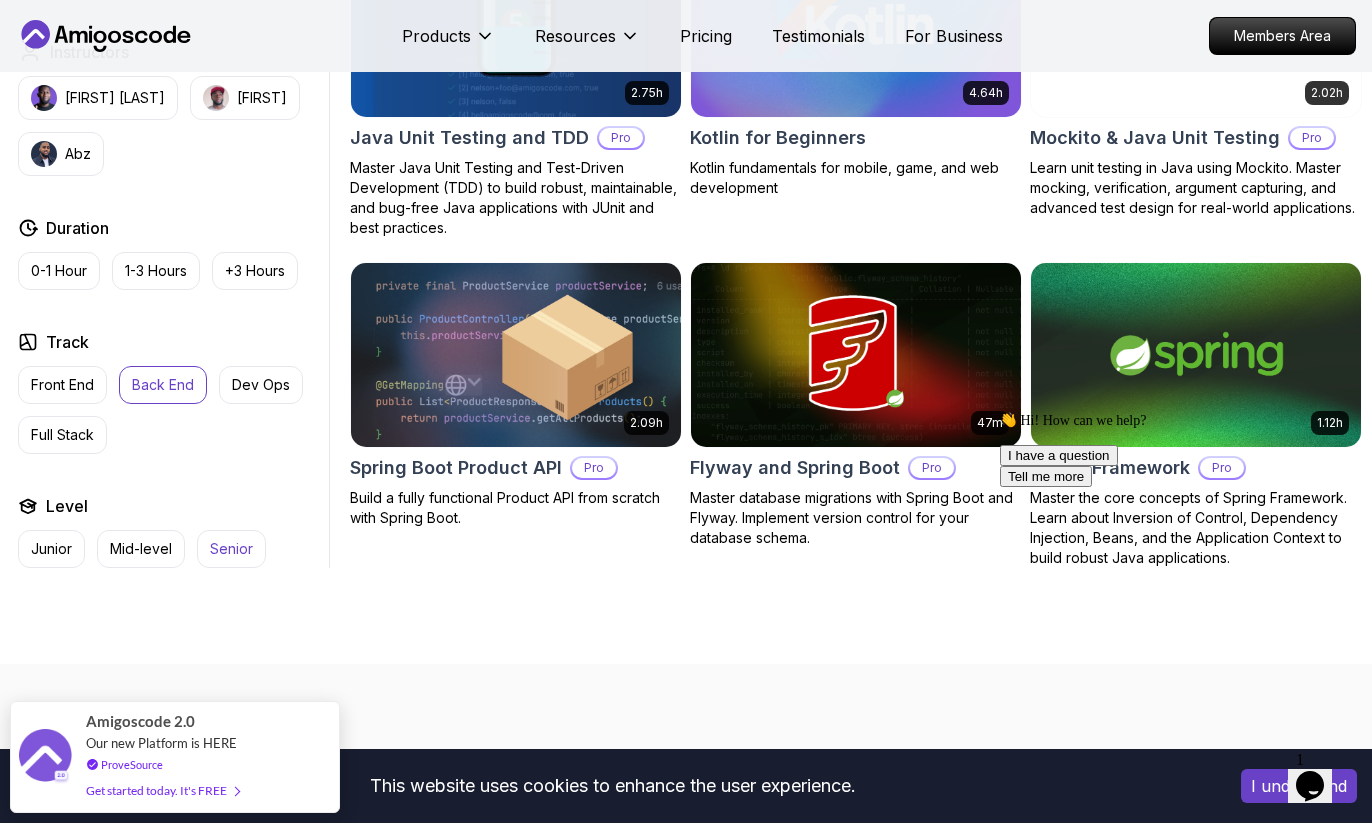 click on "Senior" at bounding box center (231, 549) 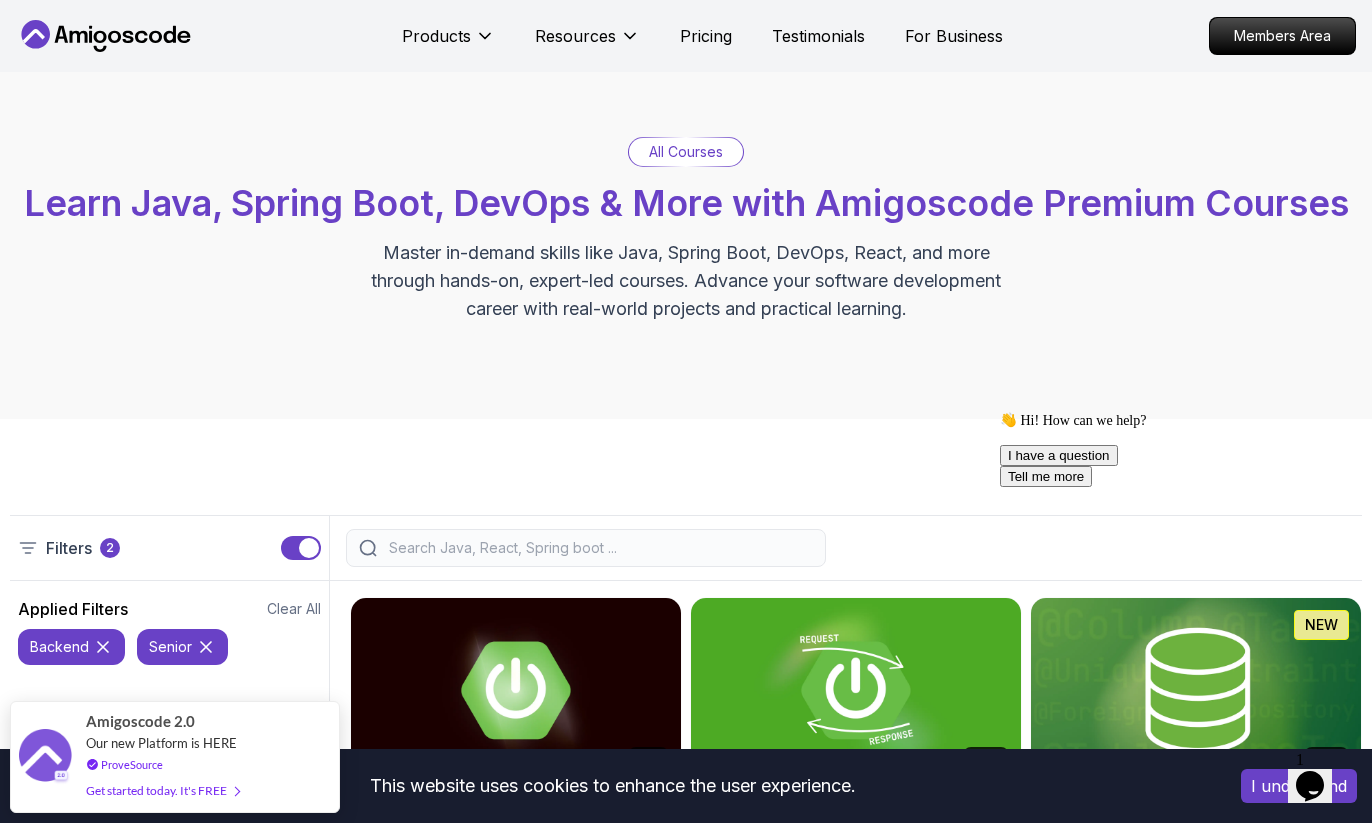 scroll, scrollTop: 0, scrollLeft: 0, axis: both 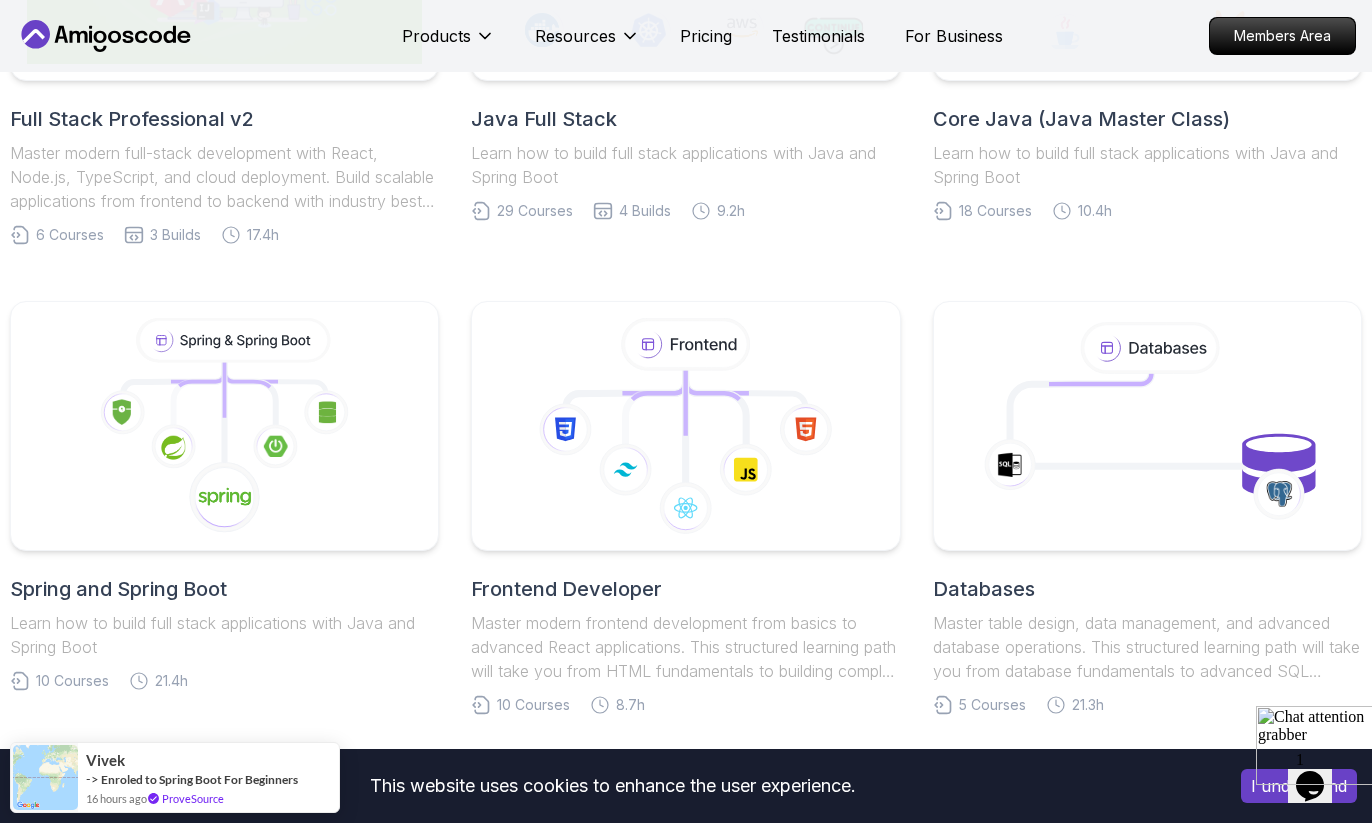 click 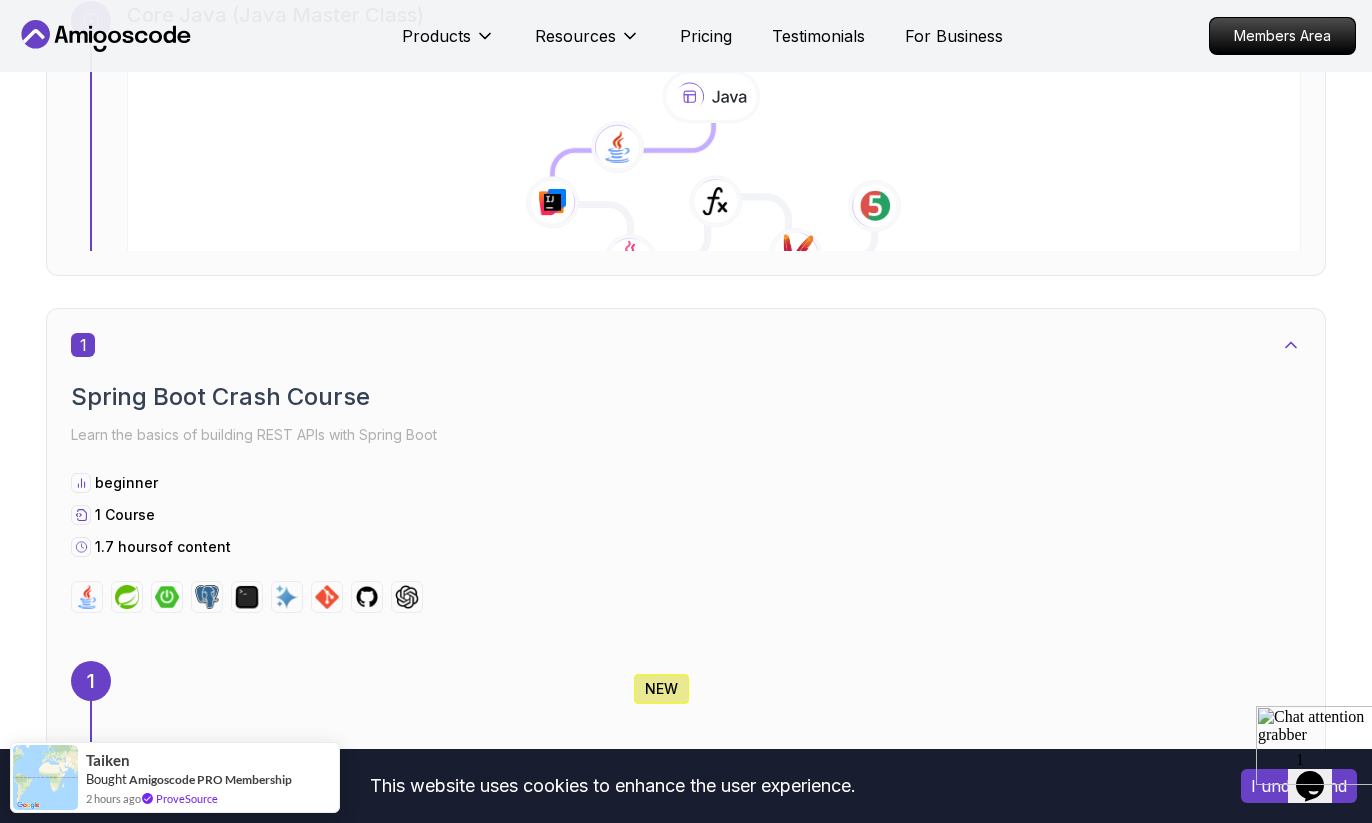 scroll, scrollTop: 794, scrollLeft: 0, axis: vertical 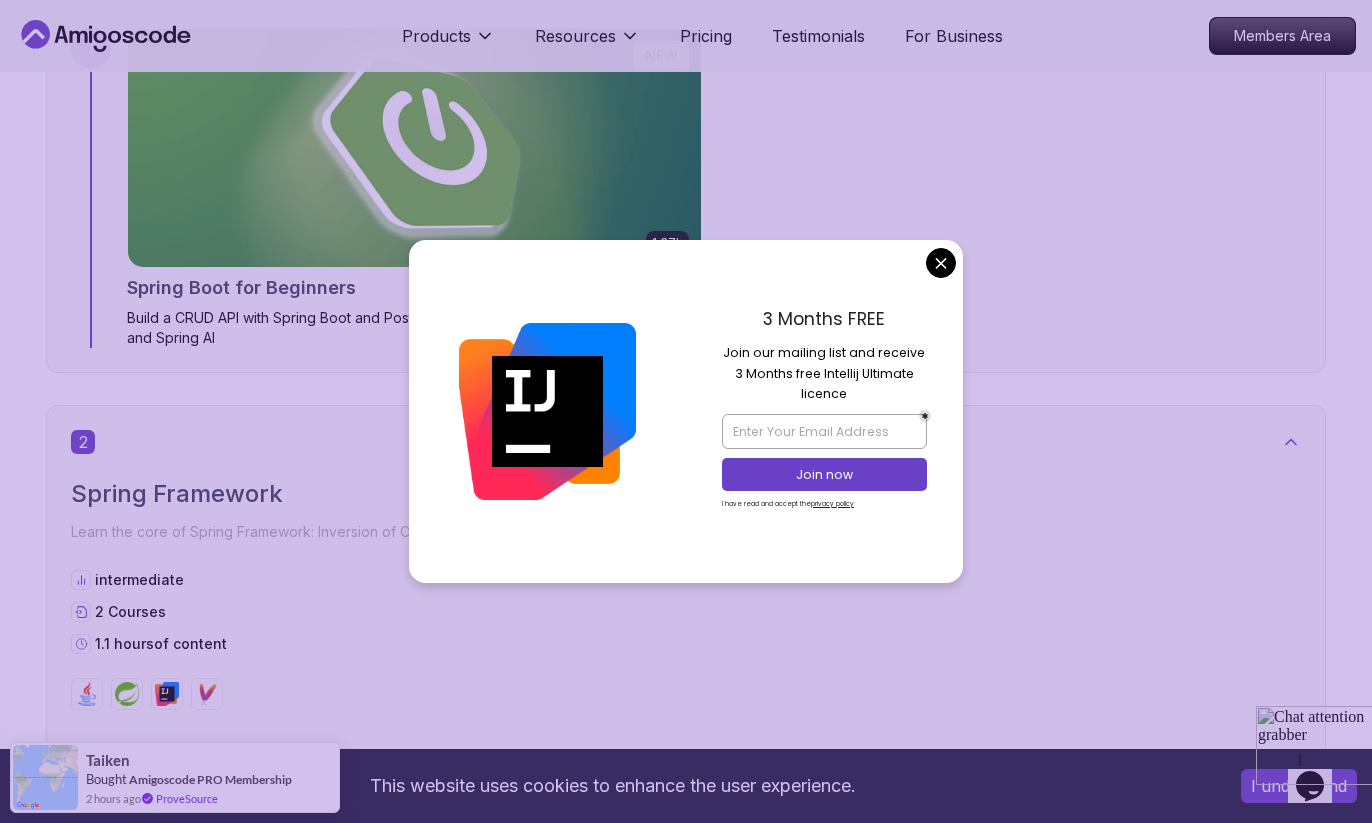 click on "This website uses cookies to enhance the user experience. I understand Products Resources Pricing Testimonials For Business Members Area Products Resources Pricing Testimonials For Business Members Area Spring and Spring Boot Spring and Spring Boot Roadmap Learn how to build full stack applications with Java and Spring Boot Core Java (Java Master Class) 1 Spring Boot Crash Course Learn the basics of building REST APIs with Spring Boot beginner 1 Course 1.7 hours of content 1 1.67h Spring Boot for Beginners Build a CRUD API with Spring Boot and PostgreSQL database using Spring Data JPA and Spring AI 2 Spring Framework Learn the core of Spring Framework: Inversion of Control and Dependency Injection intermediate 2 Courses 1.1 hours of content 2 1.12h Spring Framework Pro Master the core concepts of Spring Framework. Learn about Inversion of Control, Dependency Injection, Beans, and the Application Context to build robust Java applications. 3 Mastering APIs with Spring MVC intermediate 1 Course" at bounding box center (686, 3064) 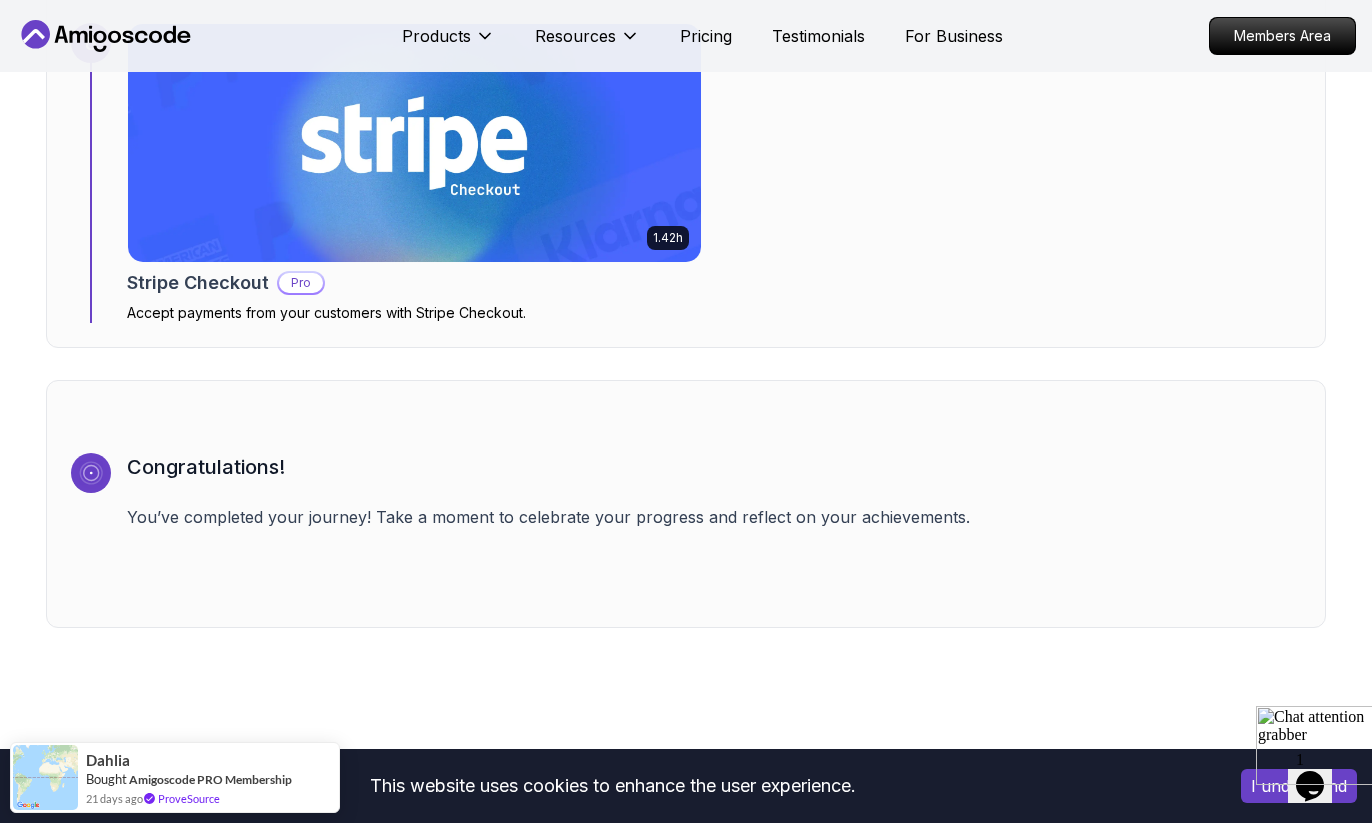 scroll, scrollTop: 6541, scrollLeft: 0, axis: vertical 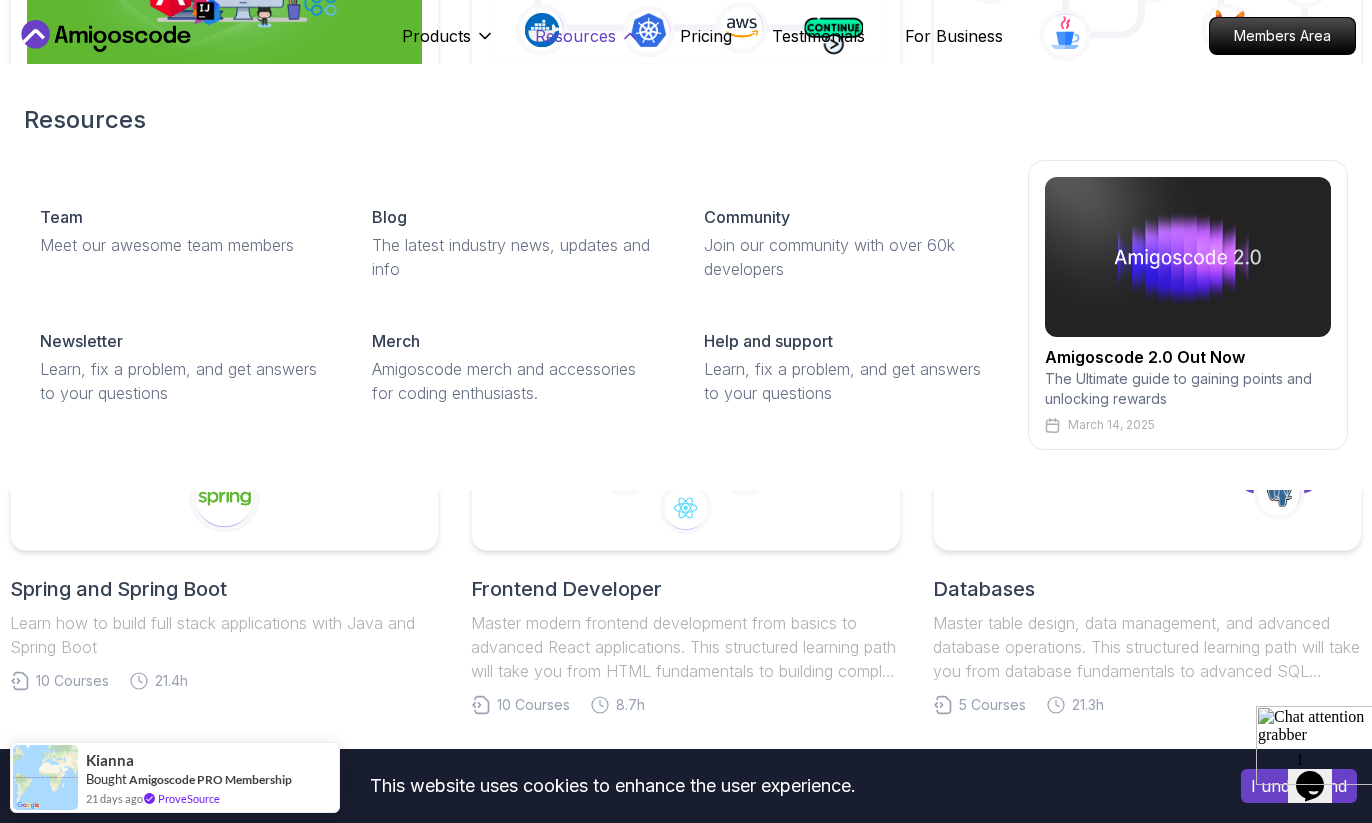click on "Resources" at bounding box center [587, 44] 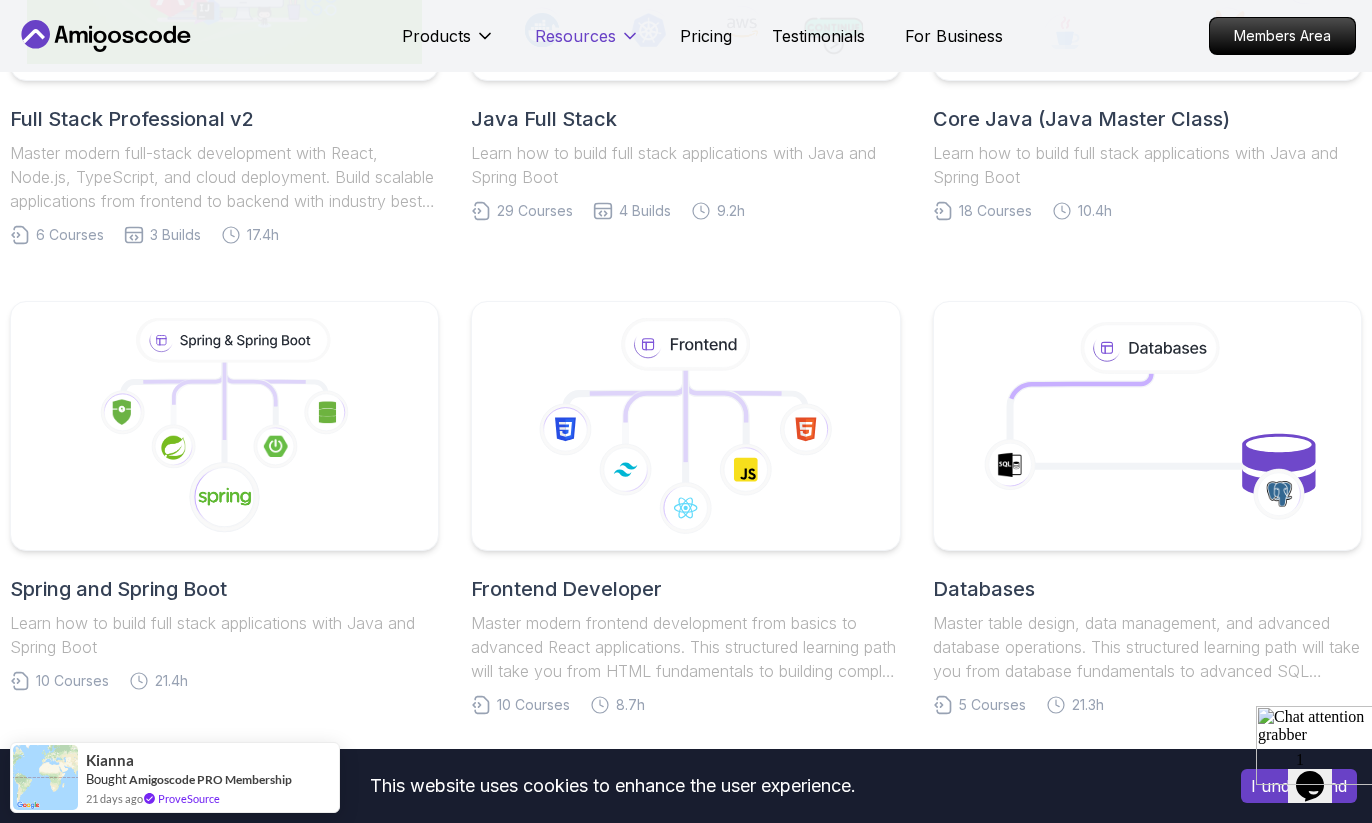 click on "Resources" at bounding box center [587, 44] 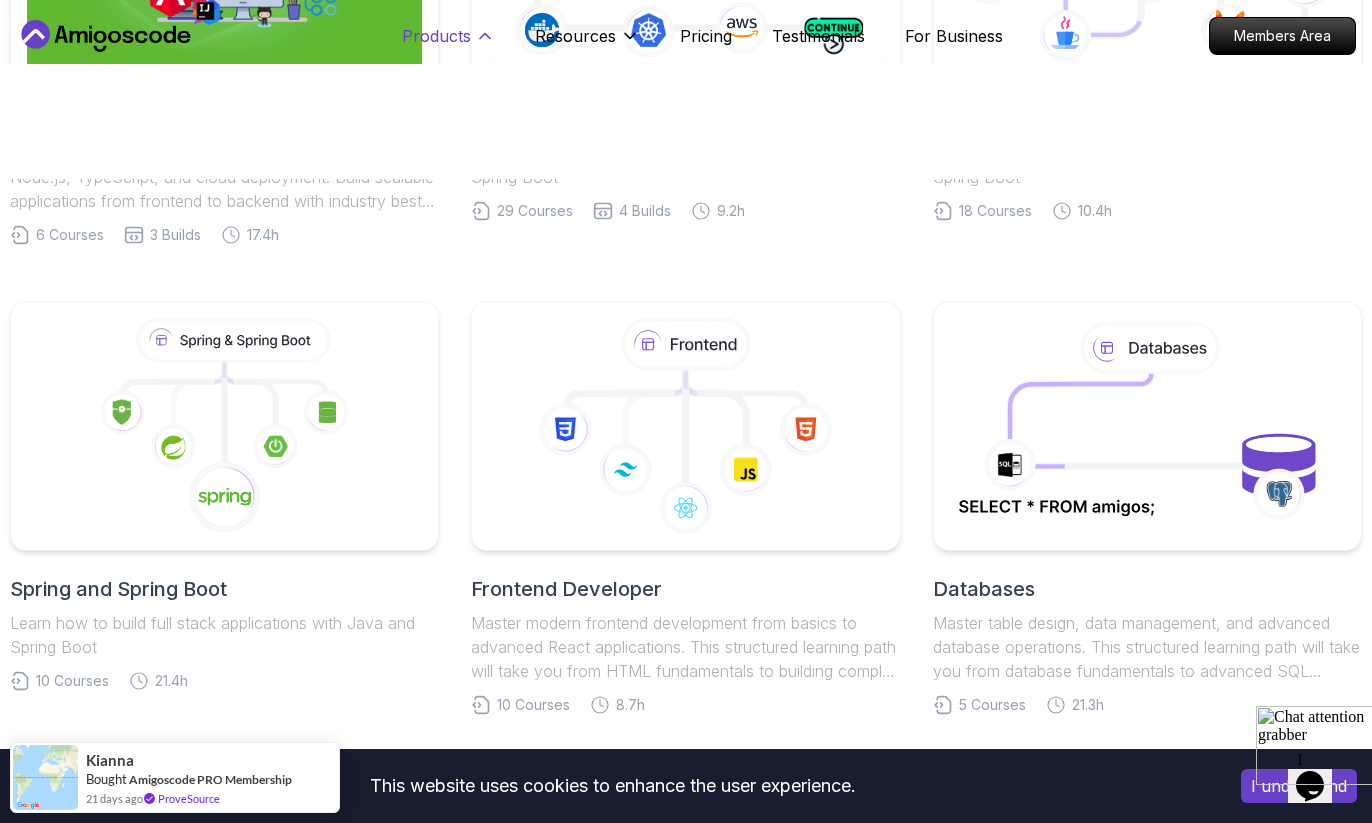 click 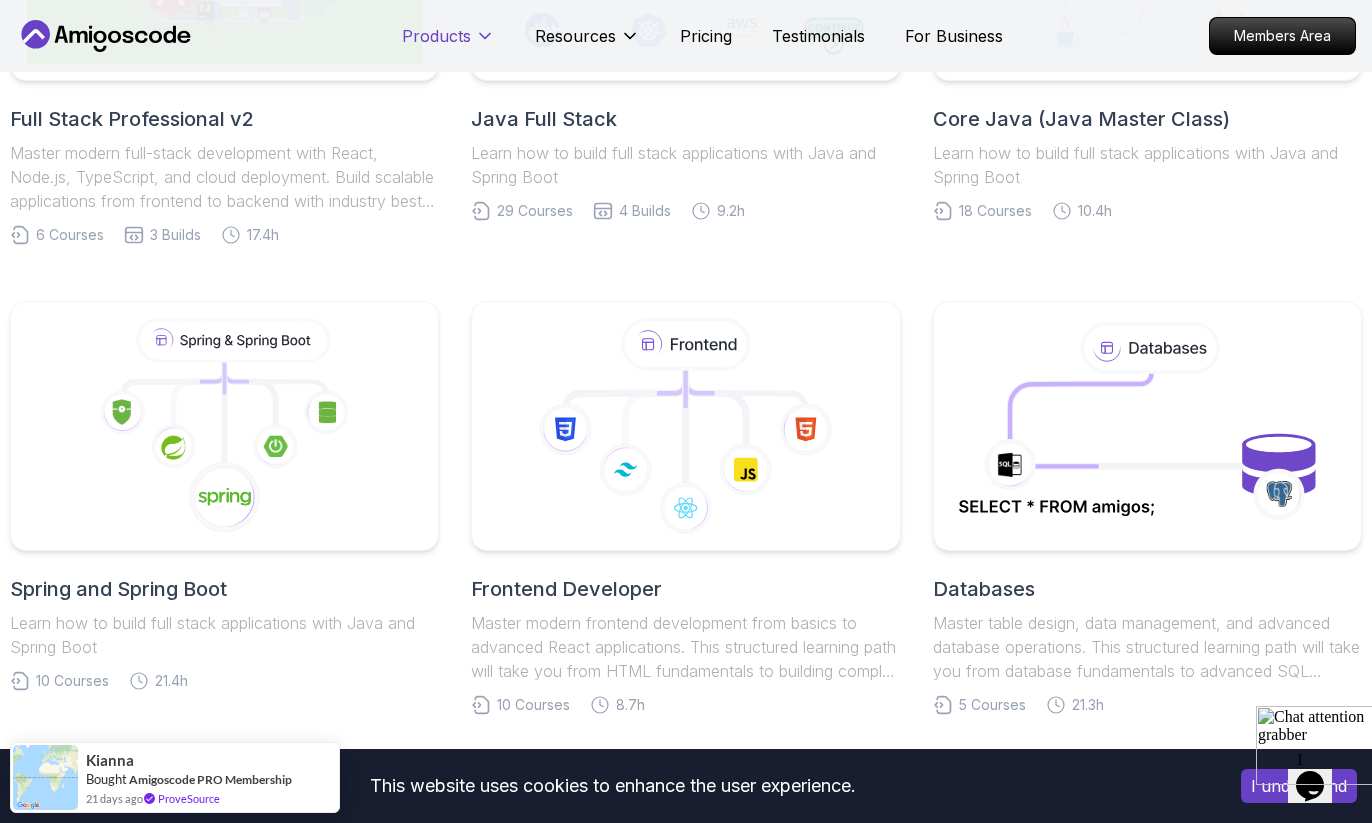 click 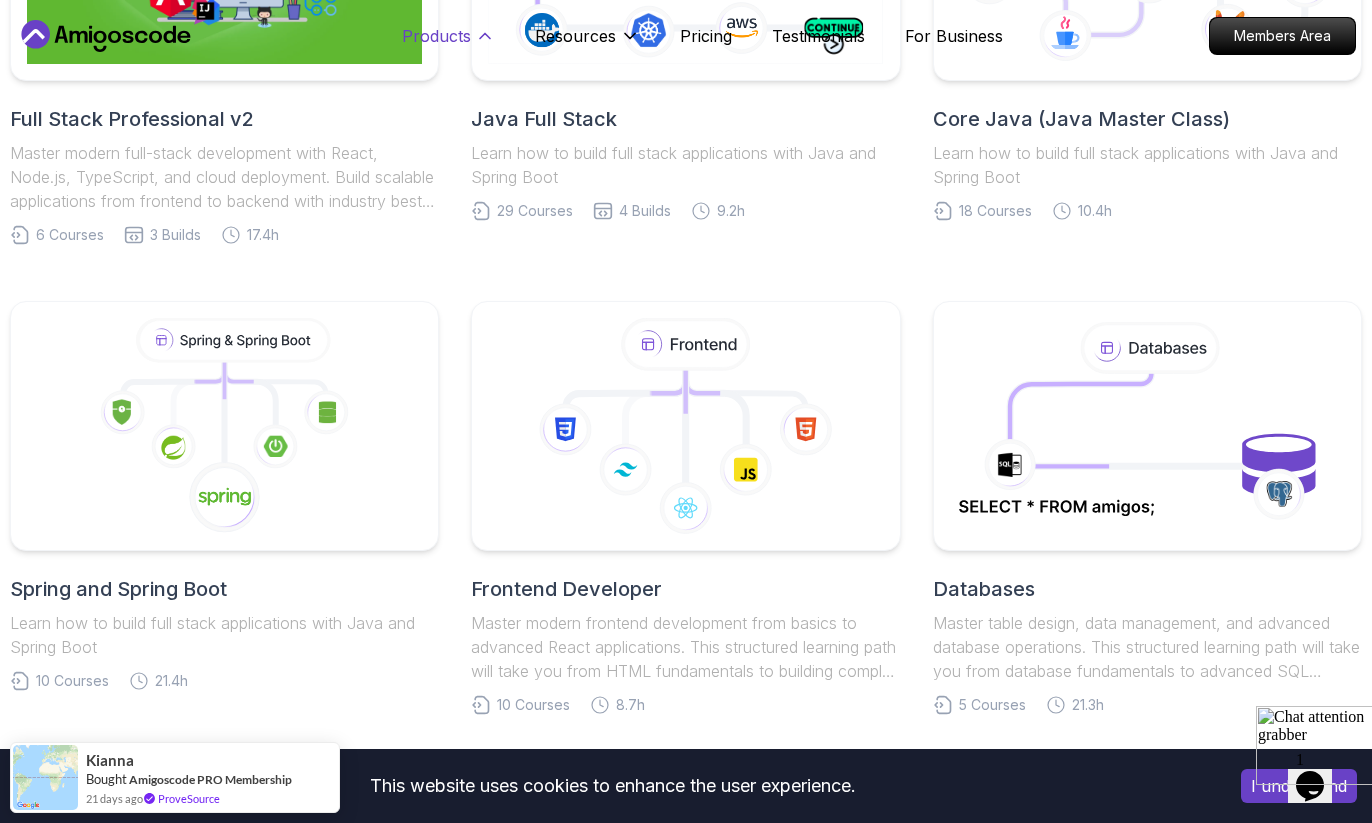 click 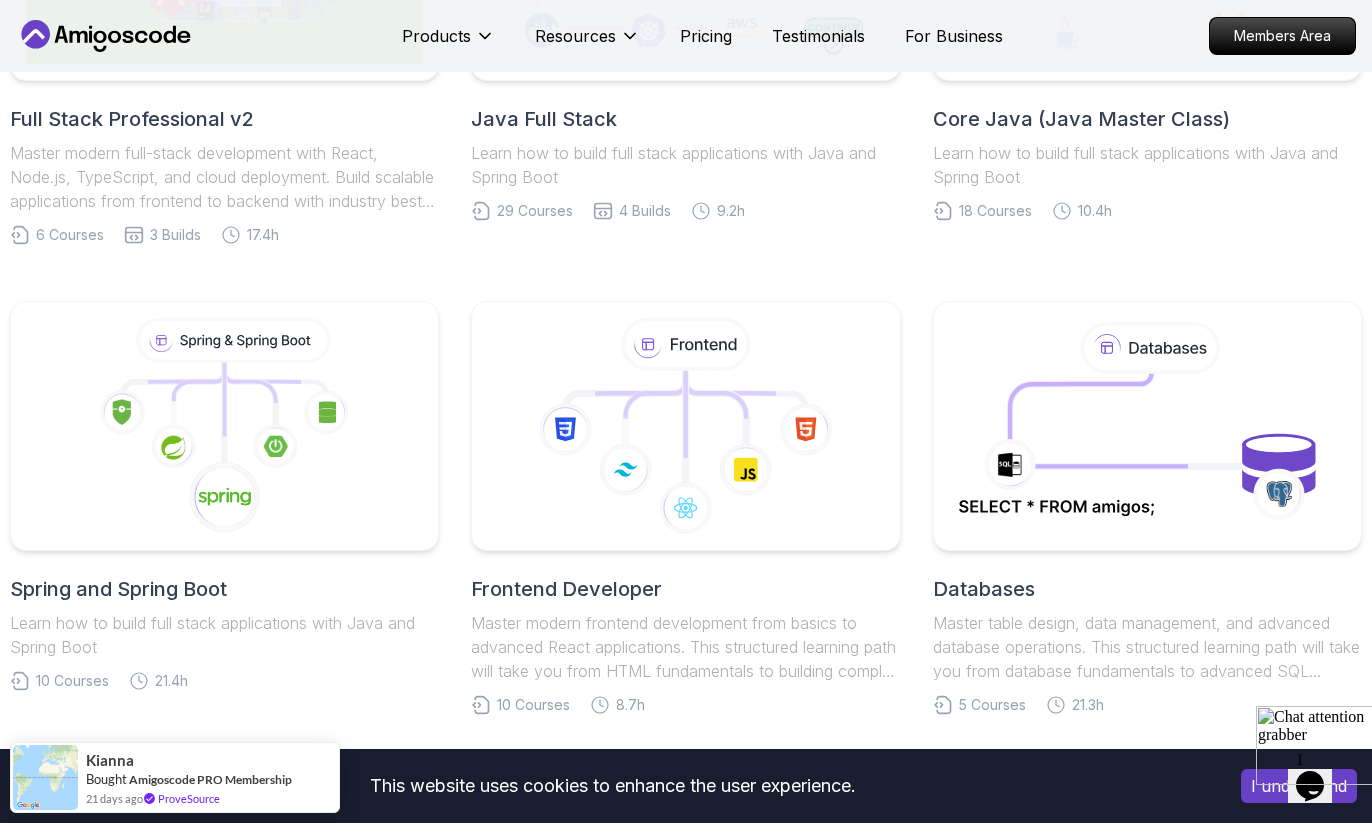 click on "Full Stack Professional v2" at bounding box center (224, 119) 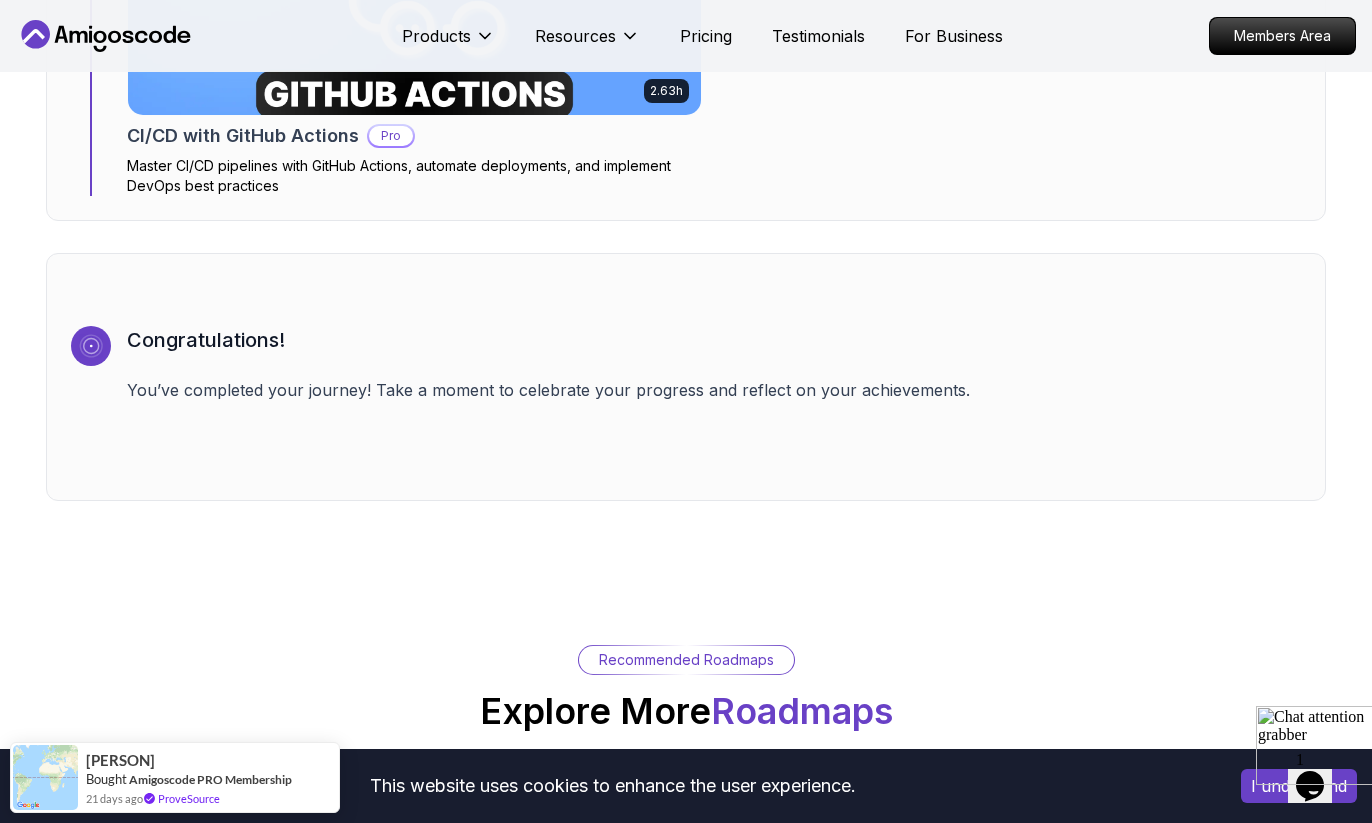 scroll, scrollTop: 5621, scrollLeft: 0, axis: vertical 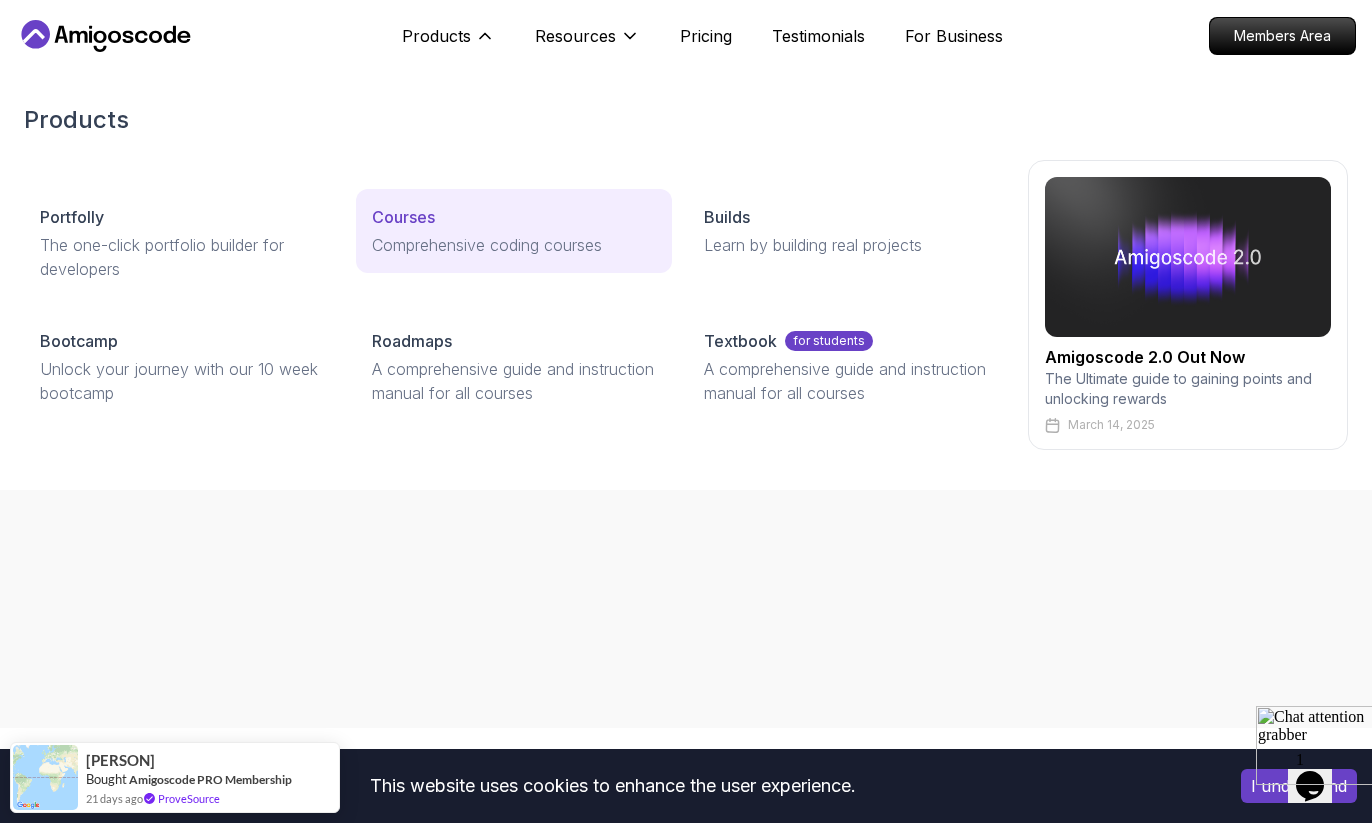 click on "Courses" at bounding box center (403, 217) 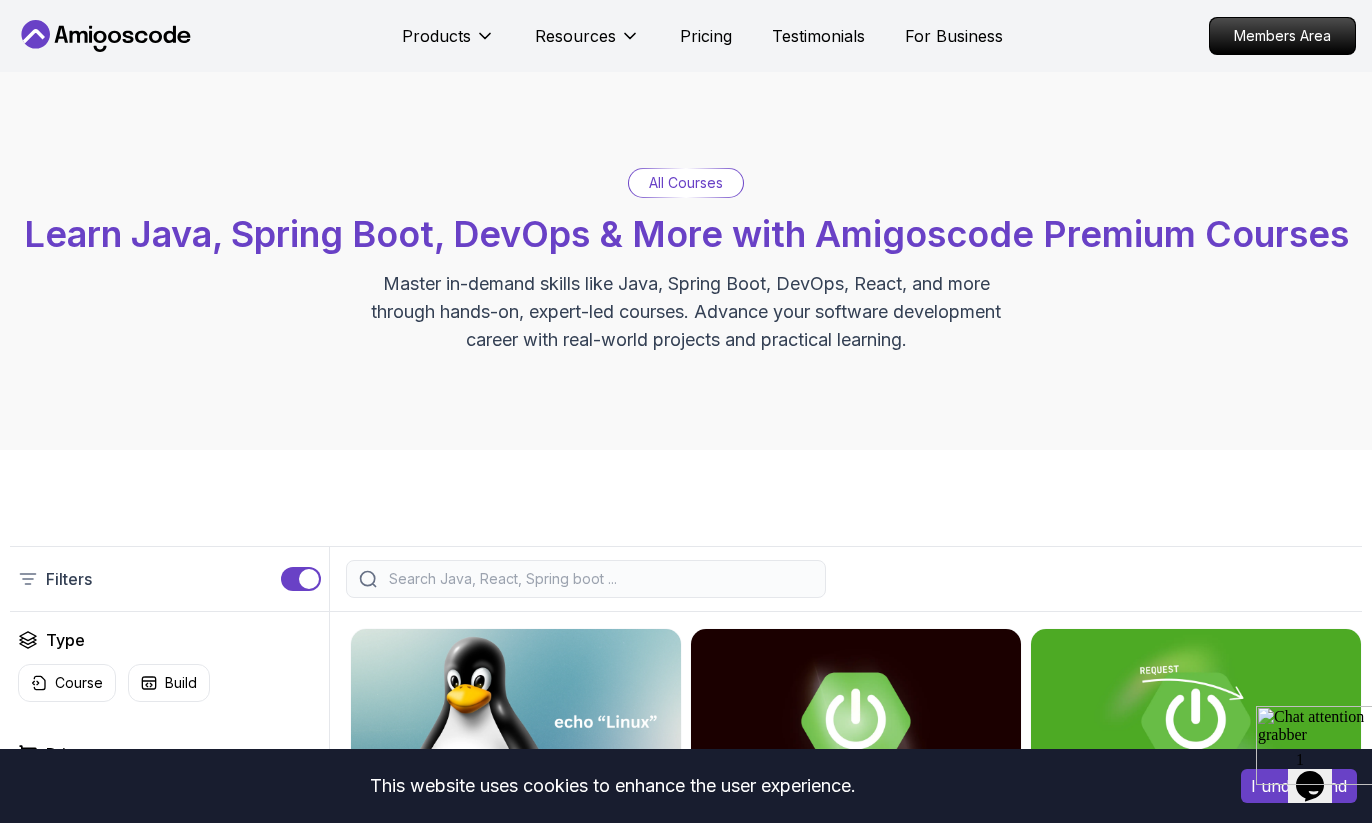 click at bounding box center [599, 579] 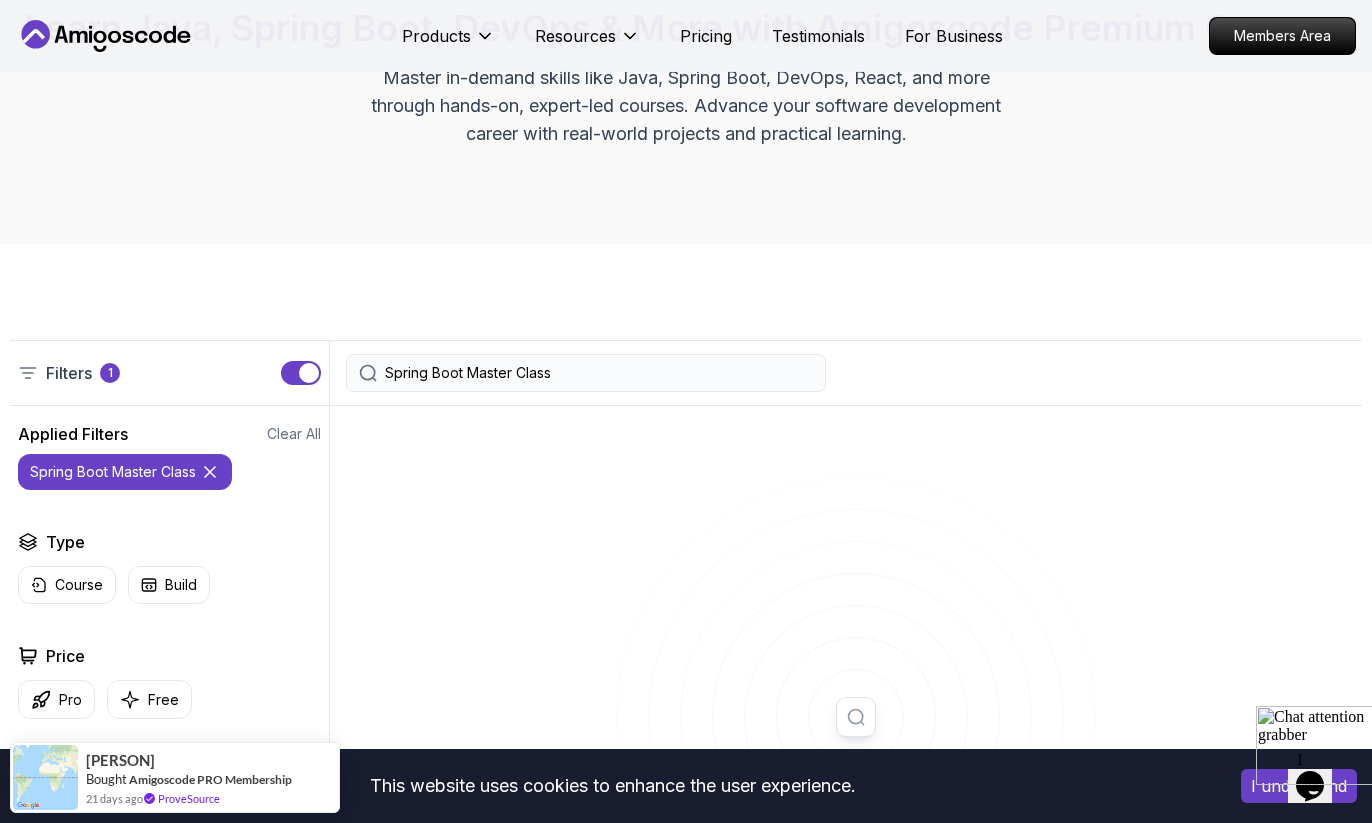 scroll, scrollTop: 283, scrollLeft: 0, axis: vertical 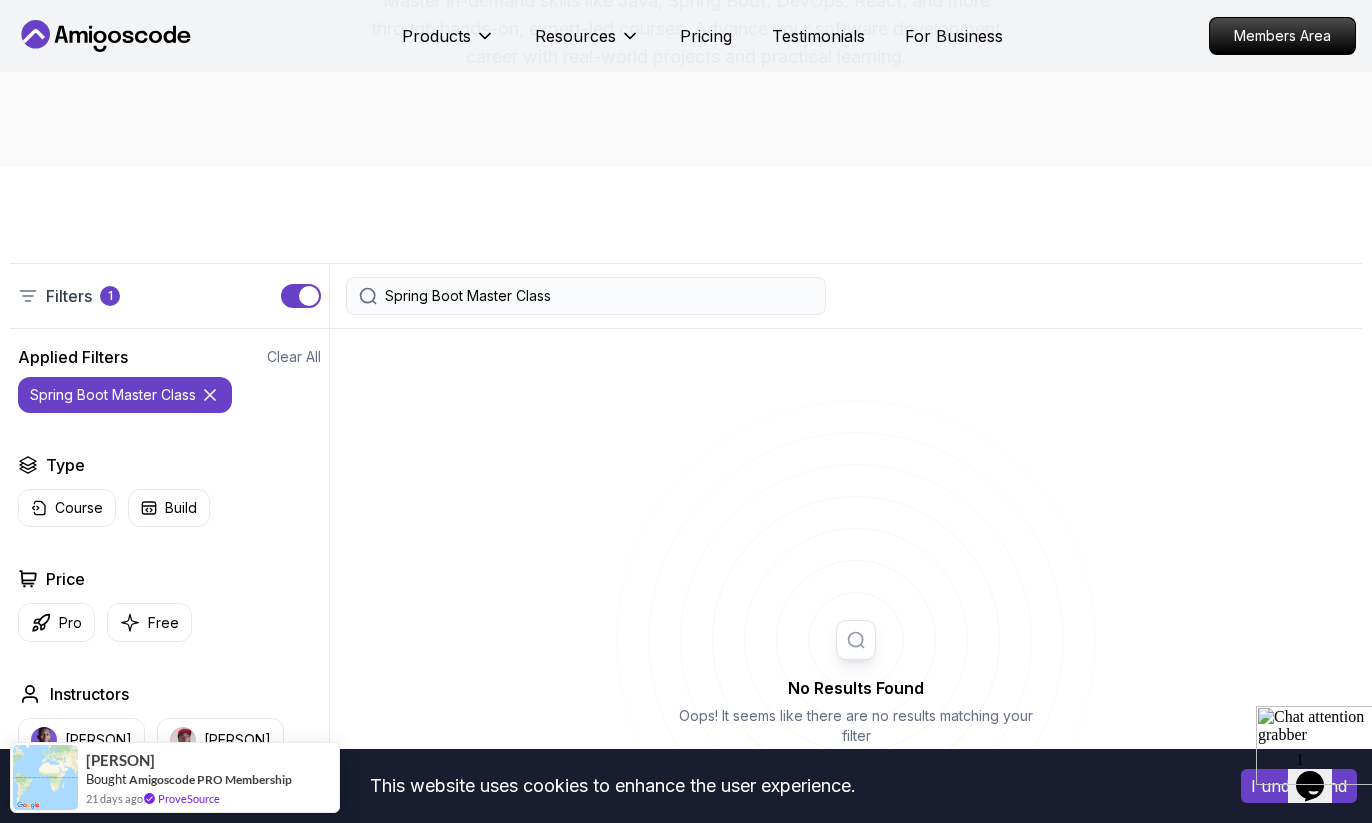 drag, startPoint x: 557, startPoint y: 299, endPoint x: 462, endPoint y: 302, distance: 95.047356 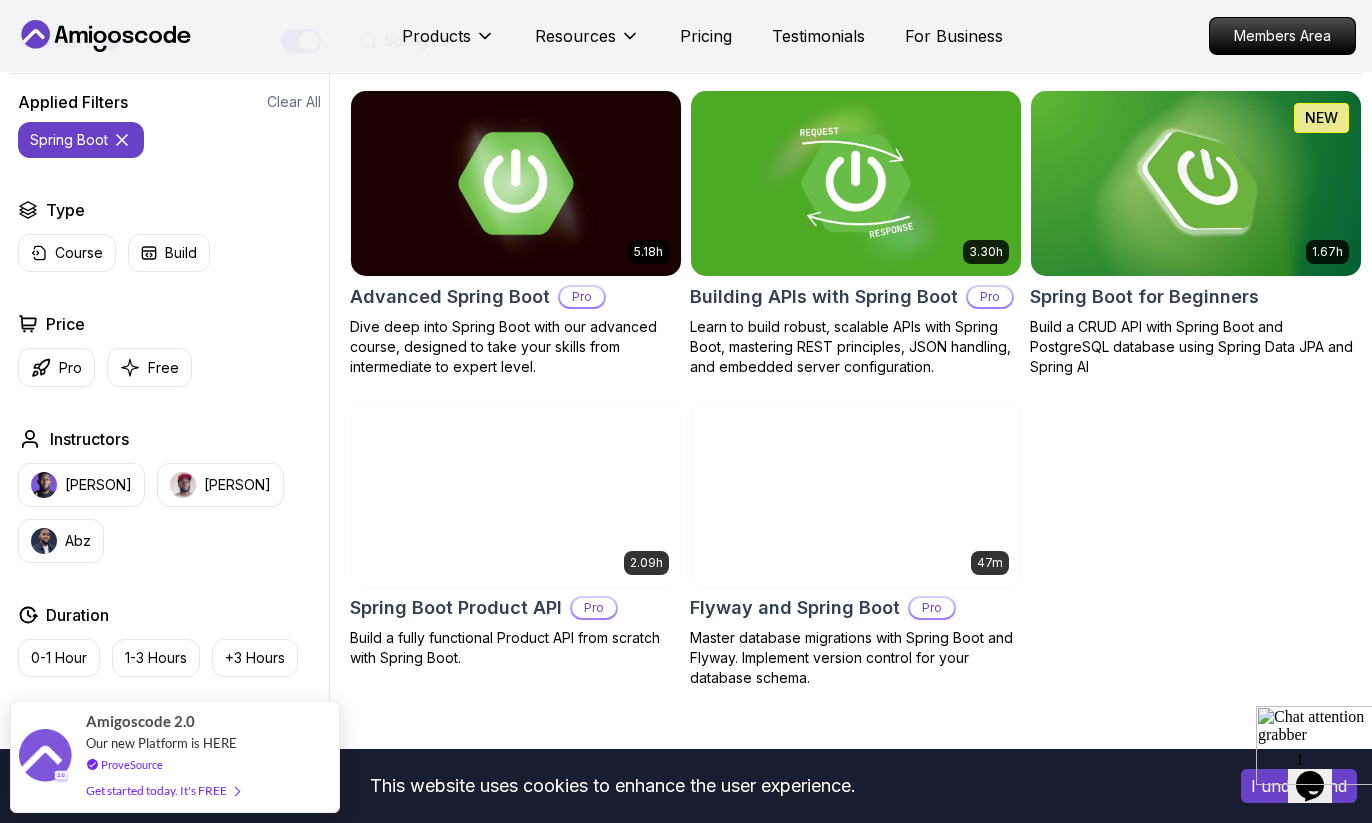 scroll, scrollTop: 544, scrollLeft: 0, axis: vertical 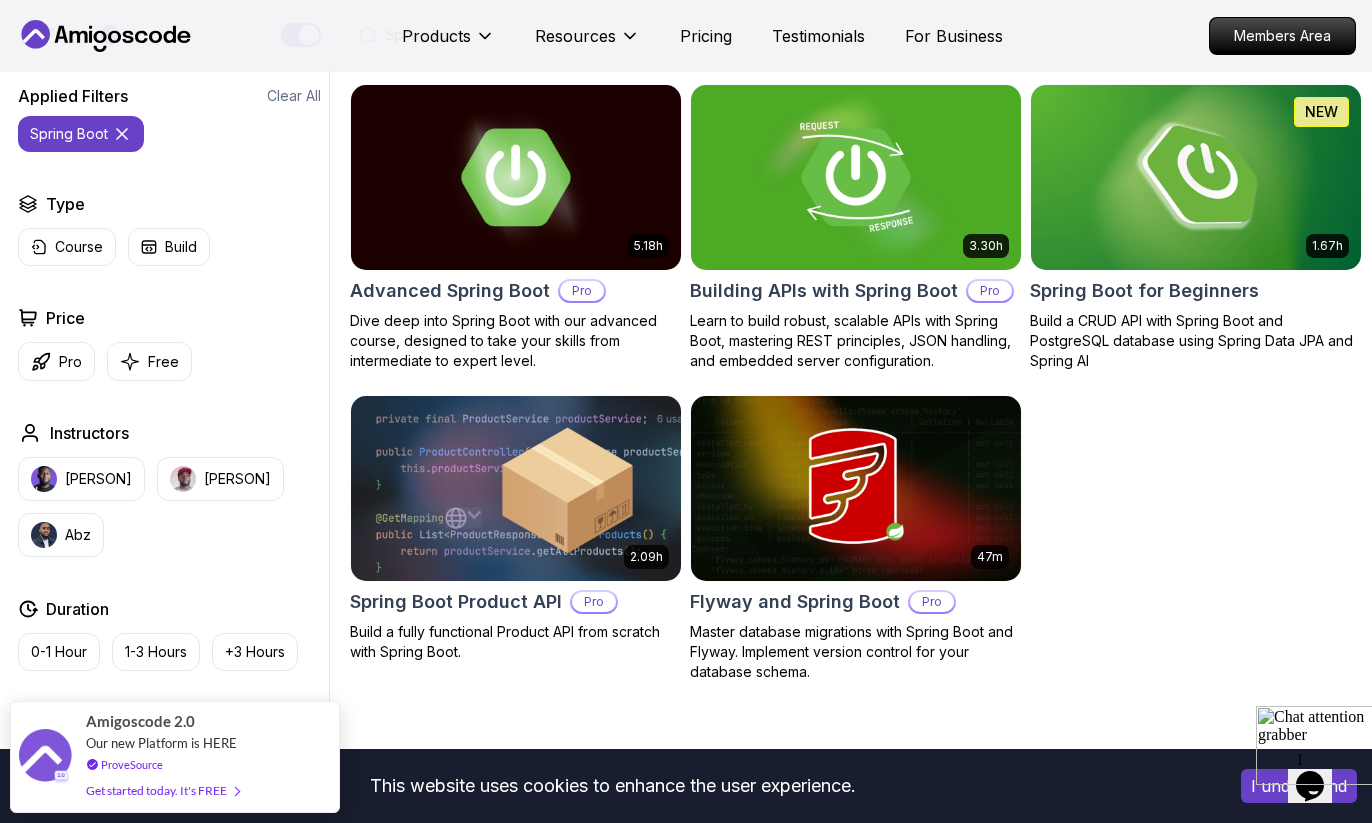 type on "Spring Boot" 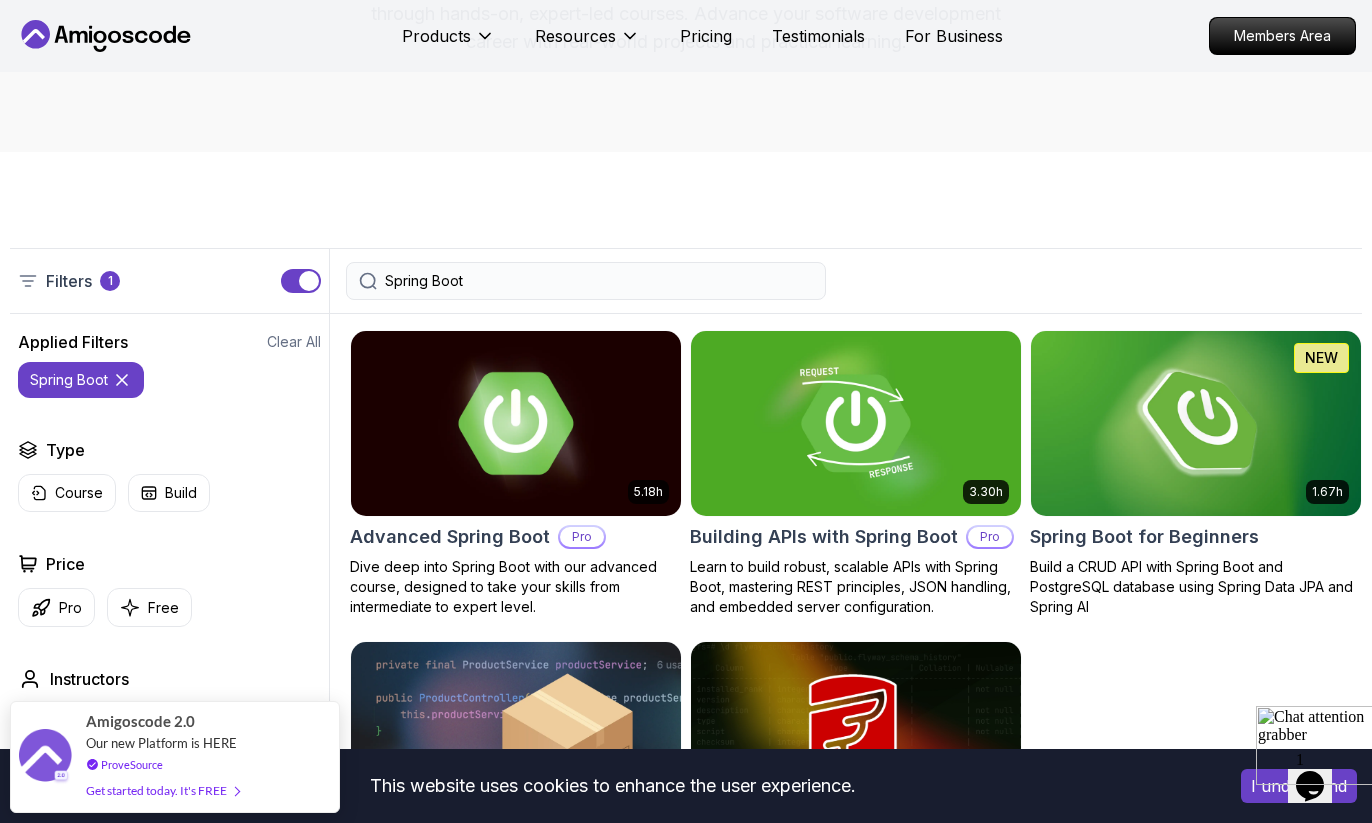 scroll, scrollTop: 306, scrollLeft: 0, axis: vertical 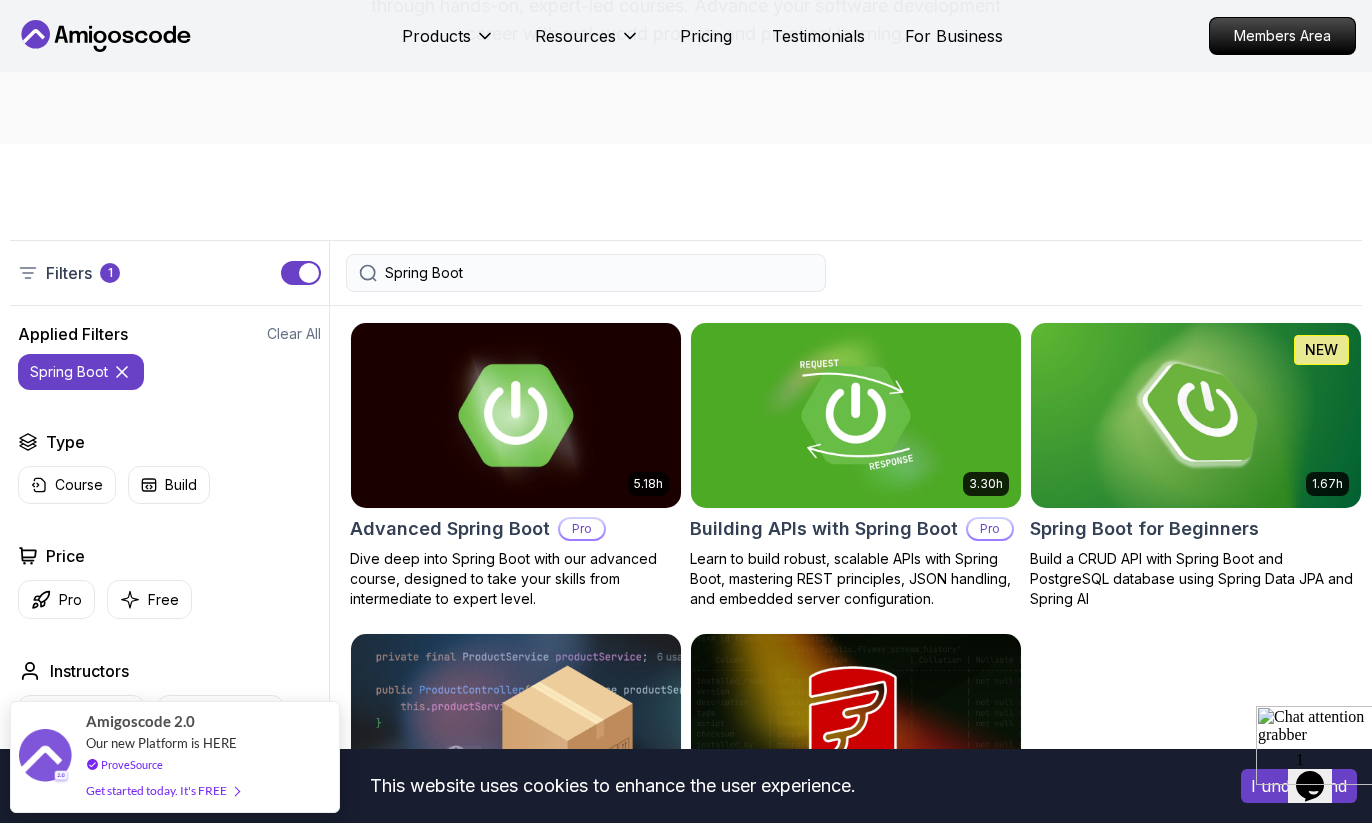 click at bounding box center [516, 415] 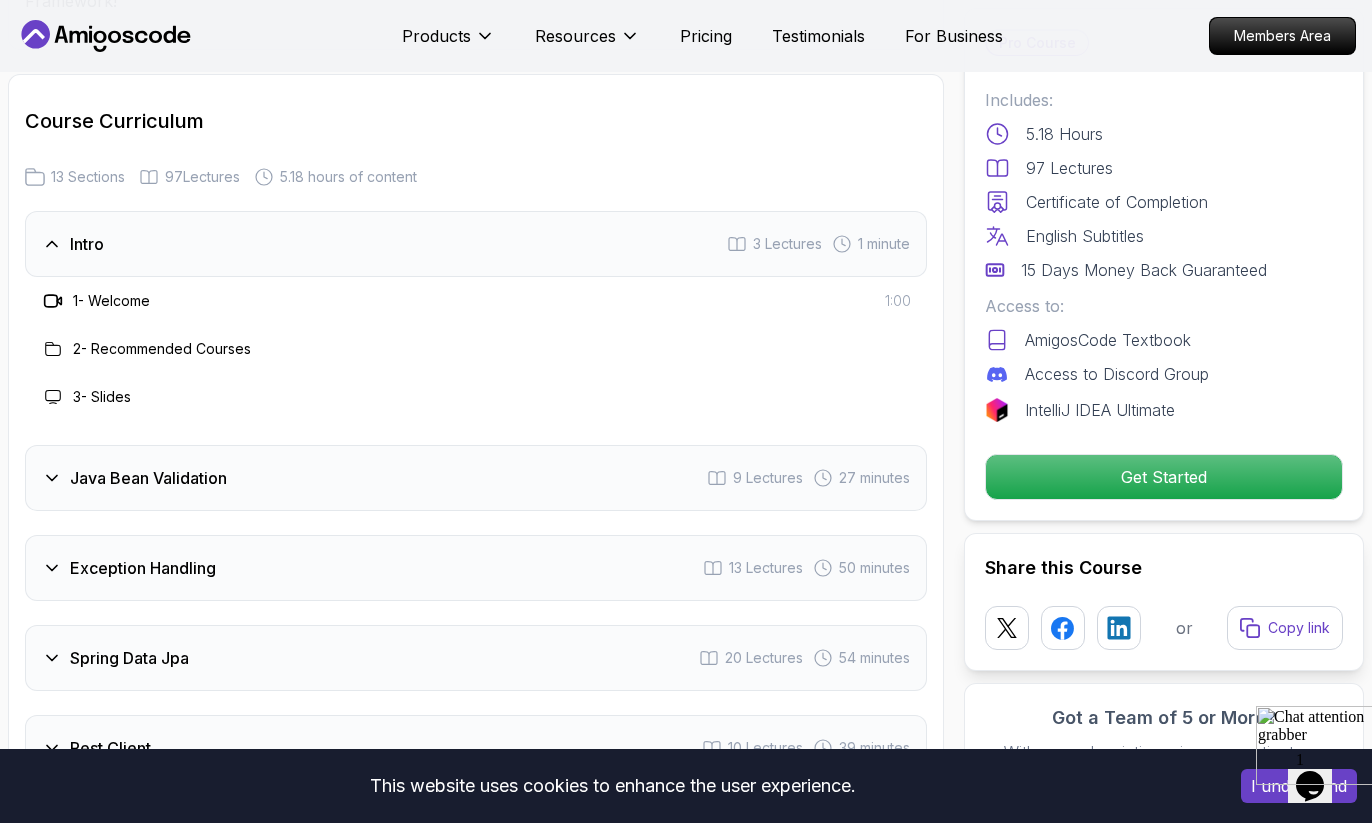 scroll, scrollTop: 2710, scrollLeft: 0, axis: vertical 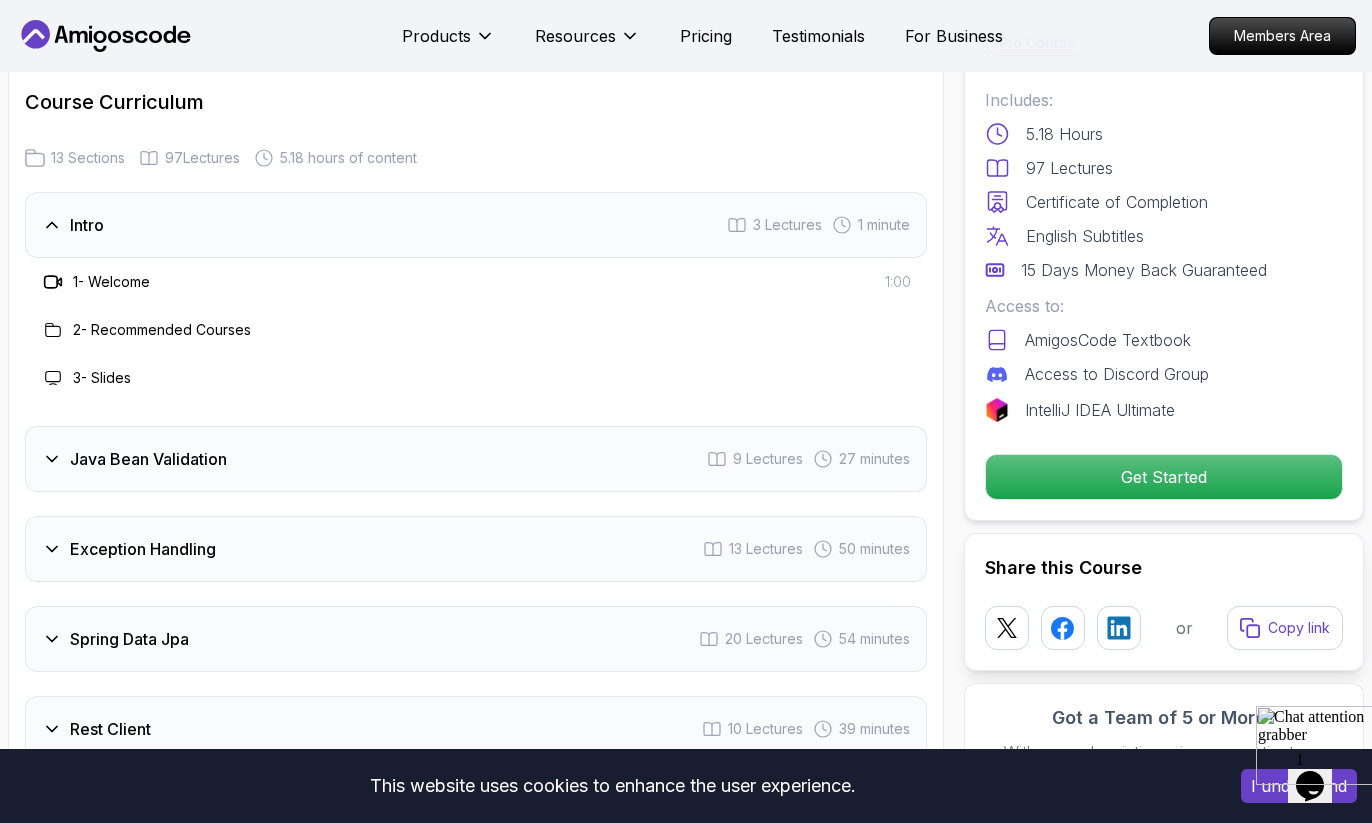 click on "Java Bean Validation 9   Lectures     27 minutes" at bounding box center [476, 459] 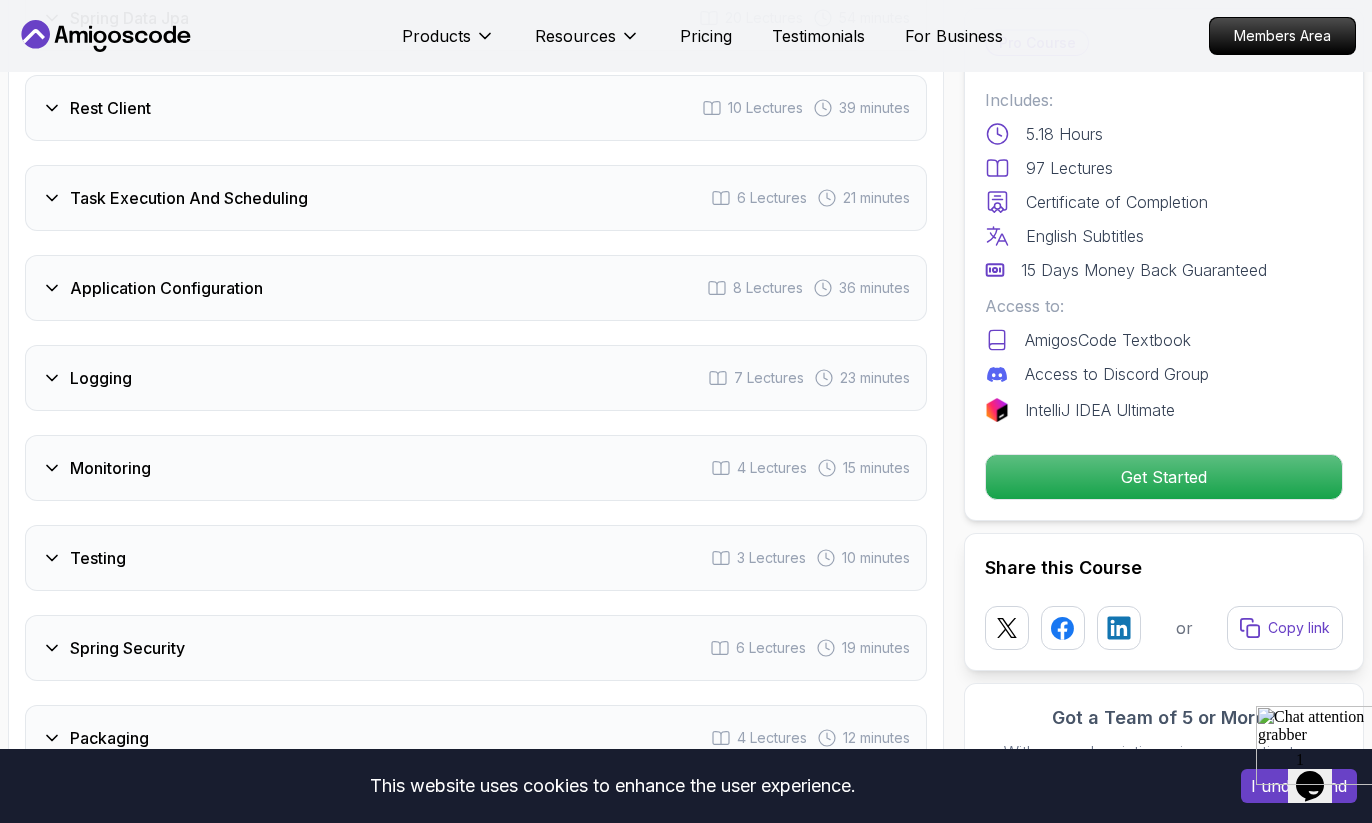 scroll, scrollTop: 3682, scrollLeft: 0, axis: vertical 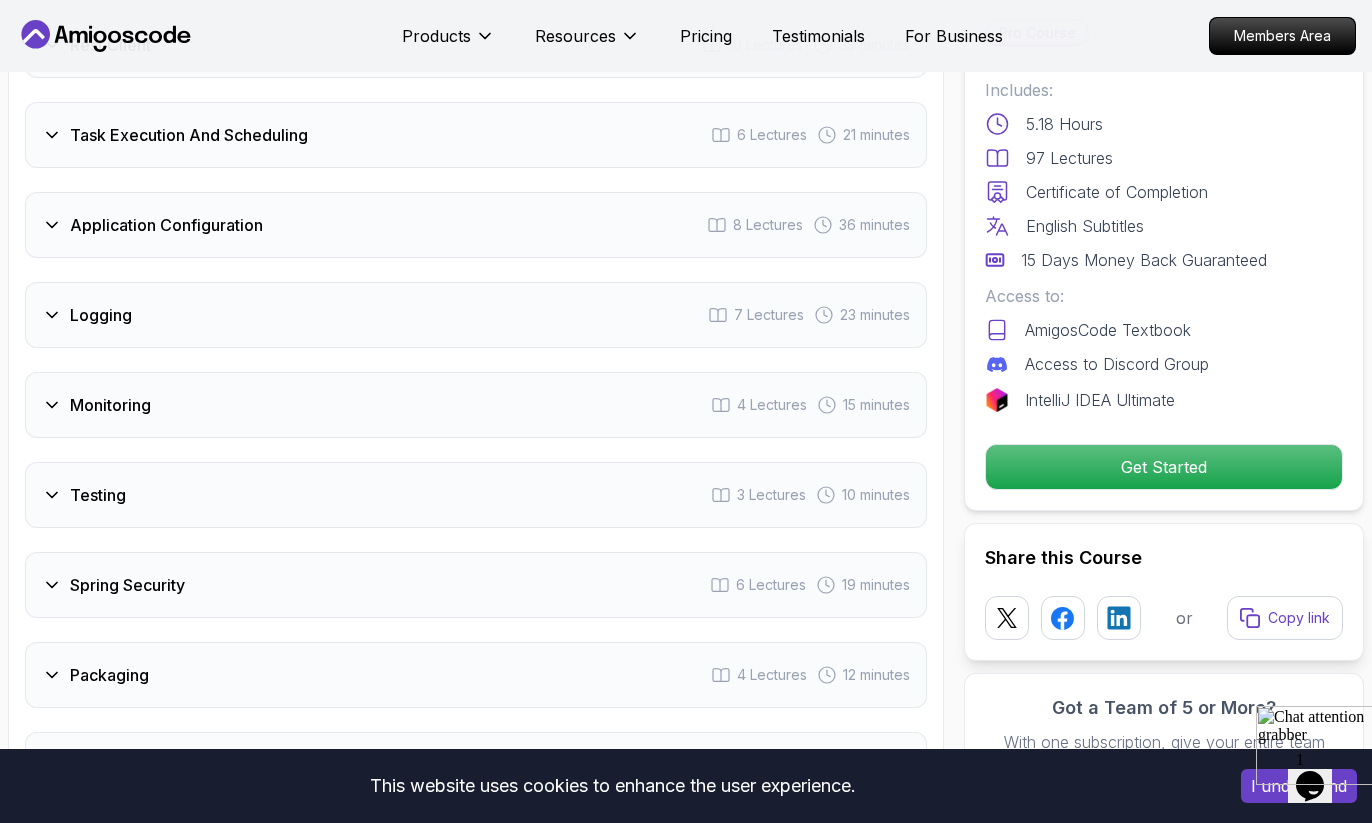 click on "Logging" at bounding box center [101, 315] 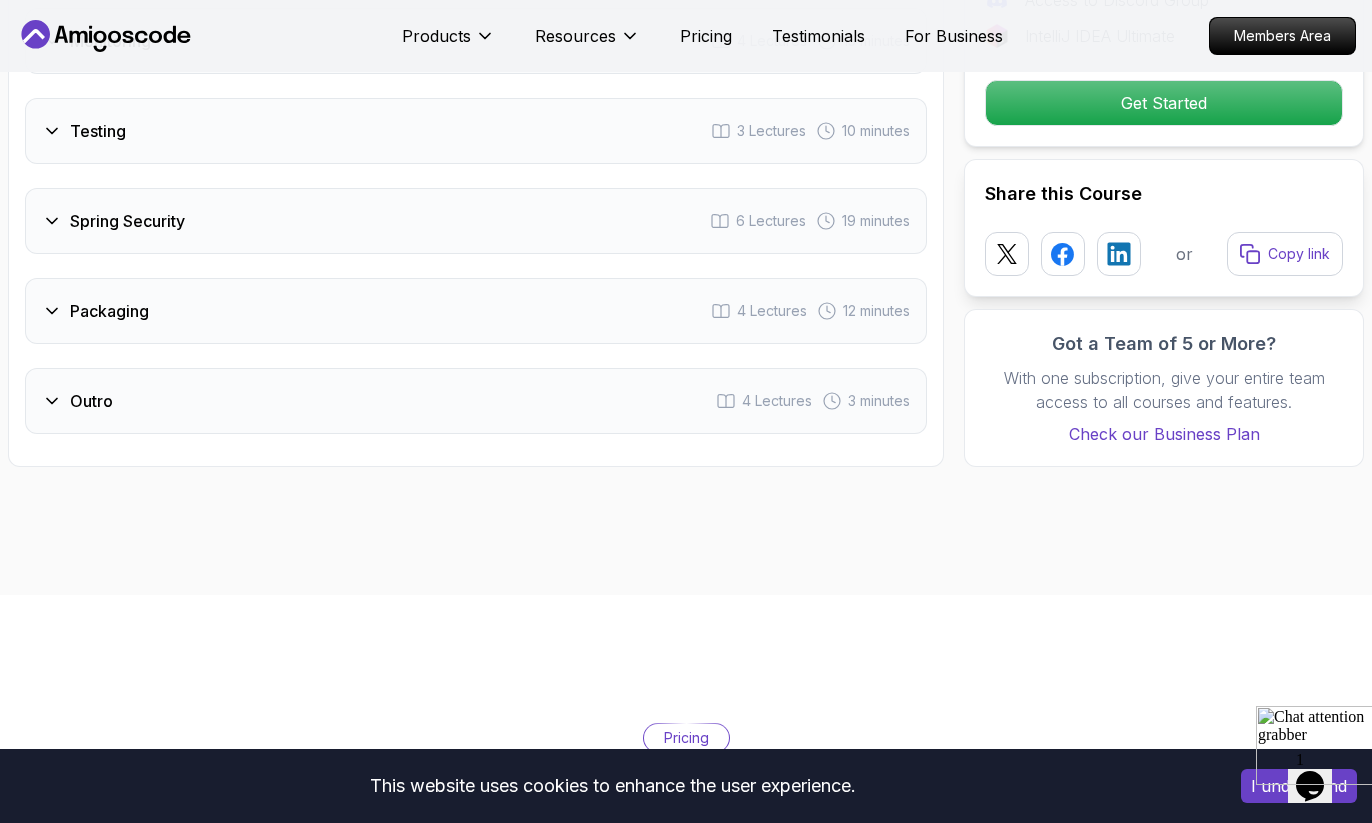 scroll, scrollTop: 3970, scrollLeft: 0, axis: vertical 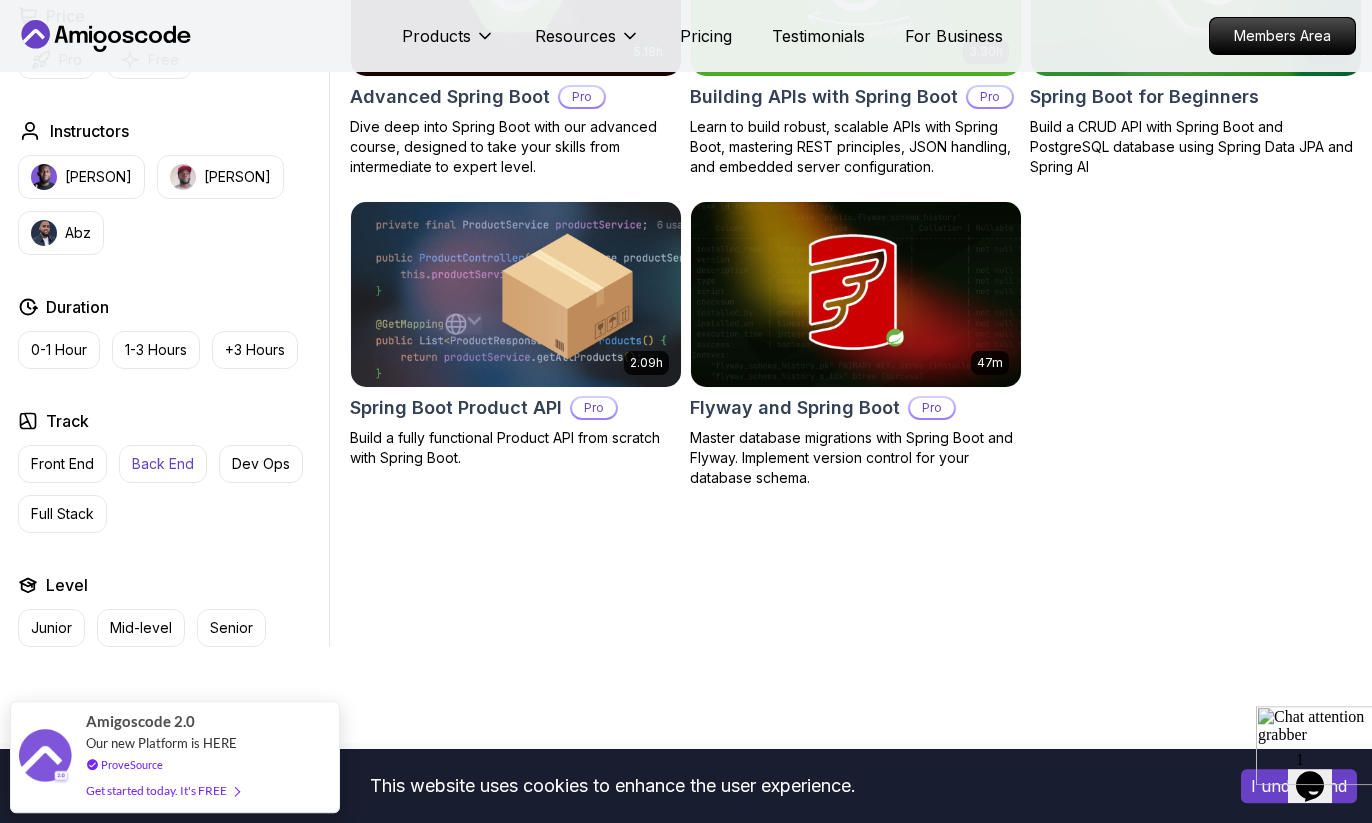 click on "Back End" at bounding box center (163, 464) 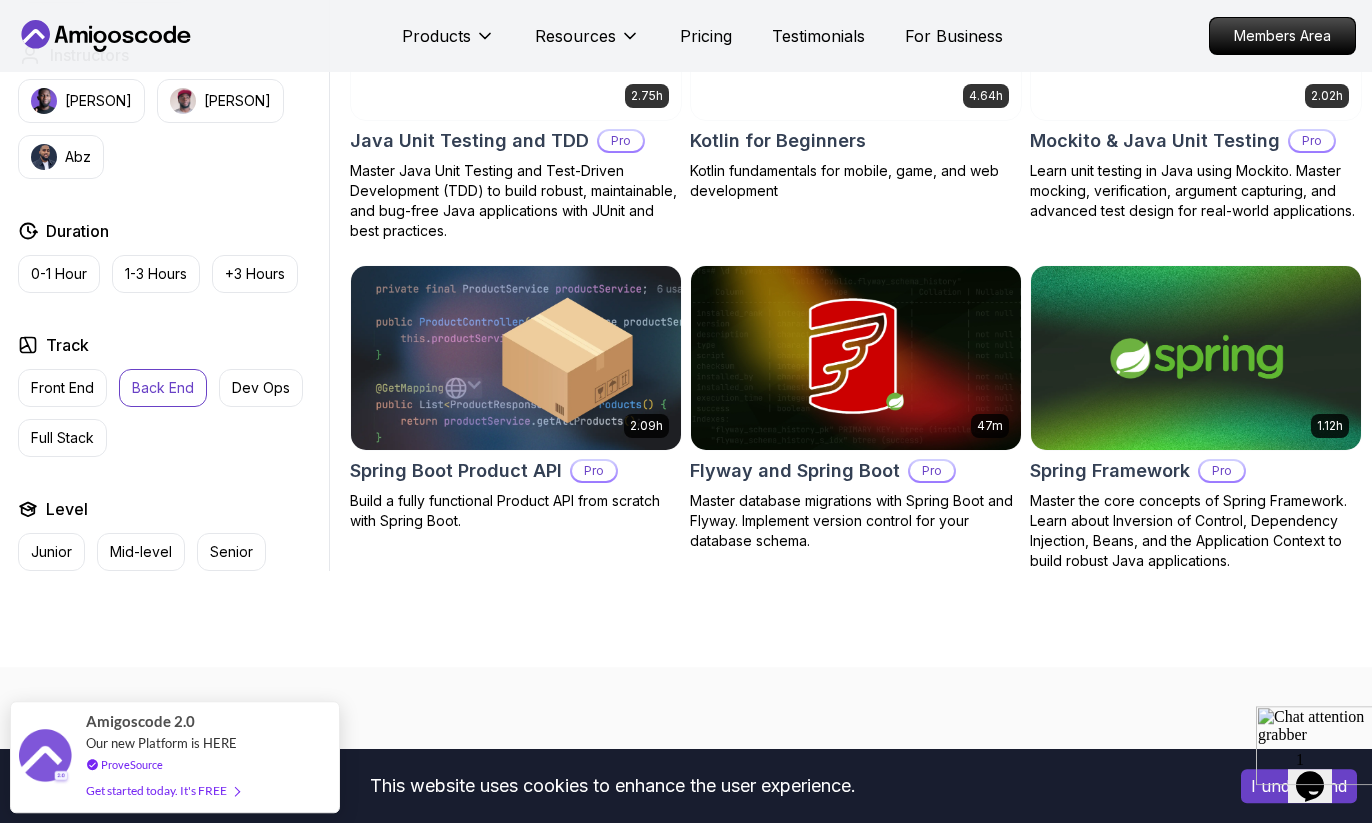 scroll, scrollTop: 2237, scrollLeft: 0, axis: vertical 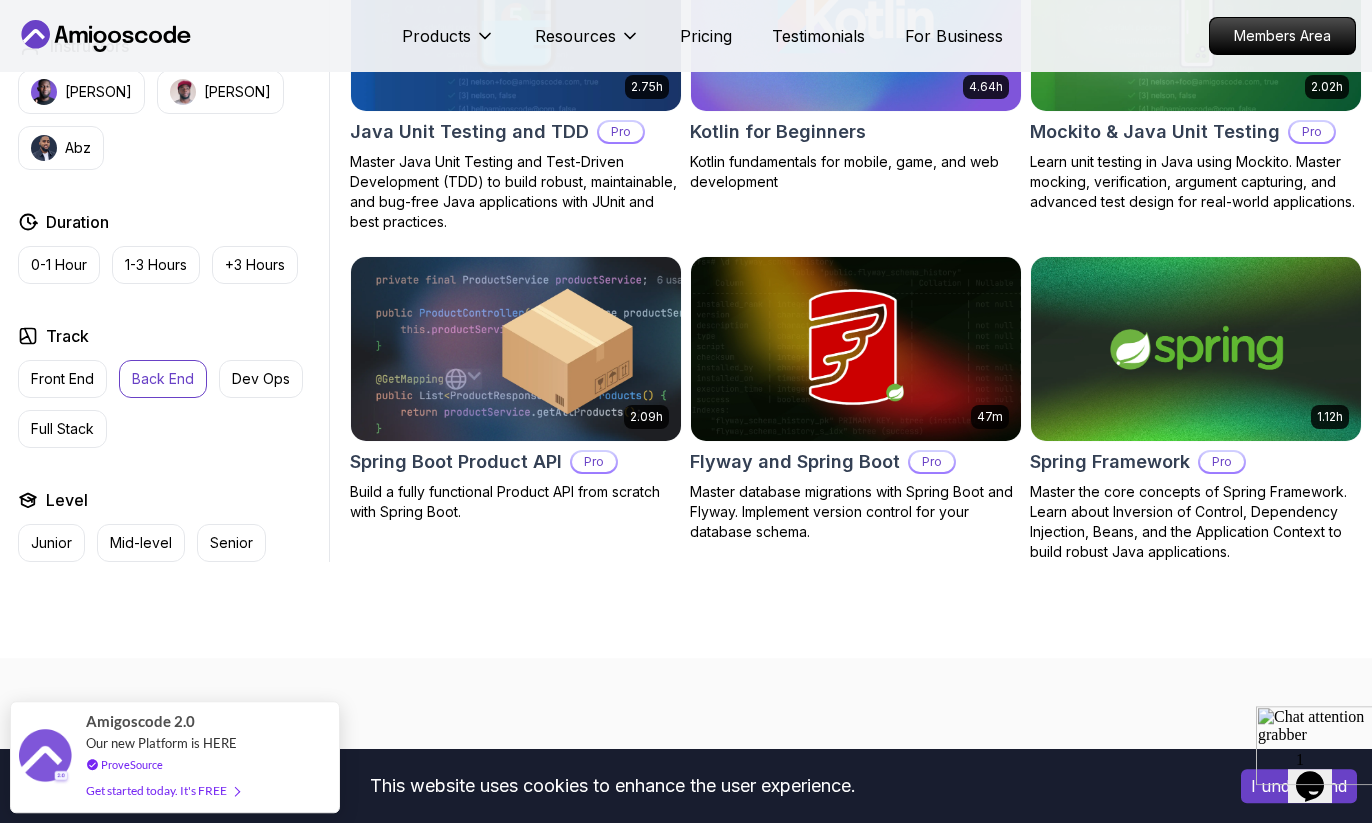 click on "Junior Mid-level Senior" at bounding box center [169, 543] 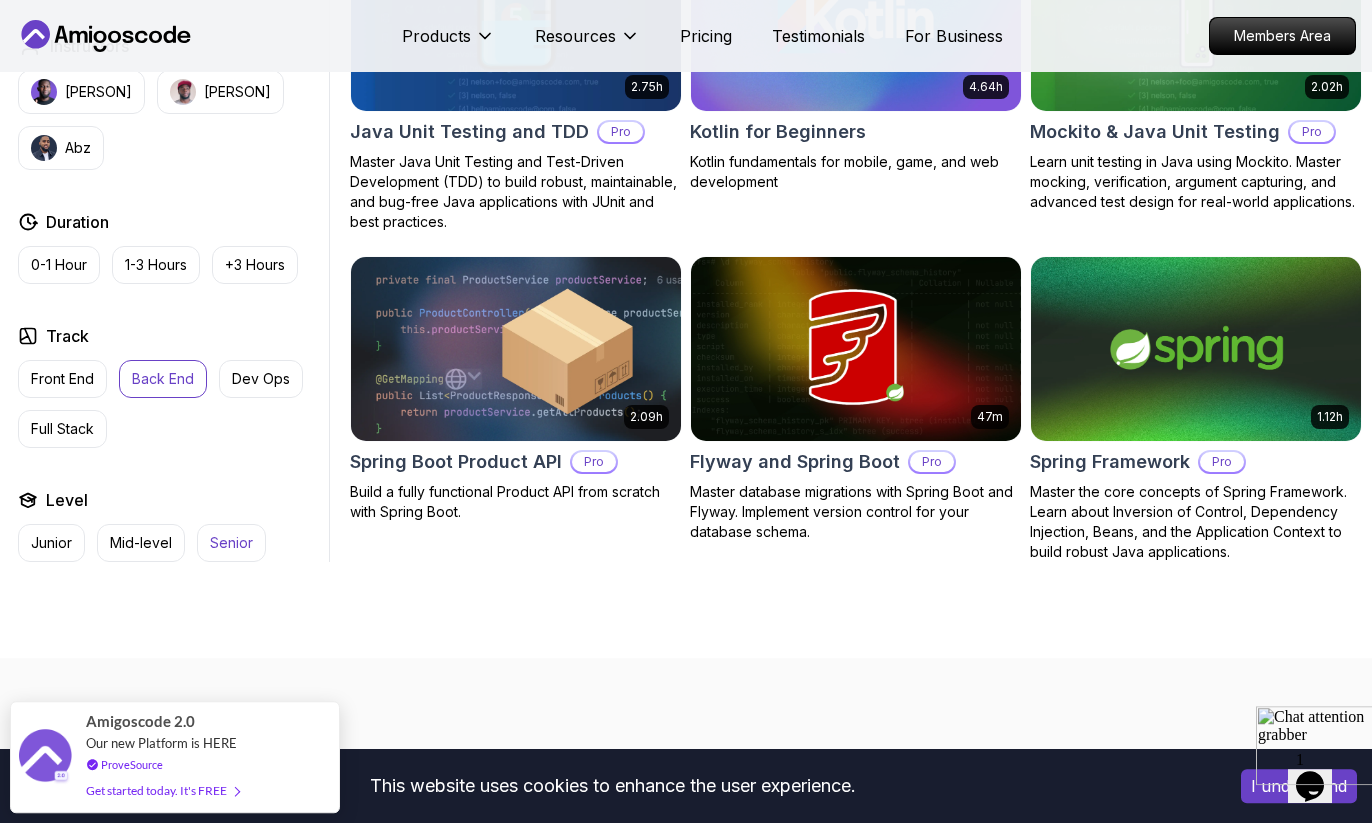 click on "Senior" at bounding box center [231, 543] 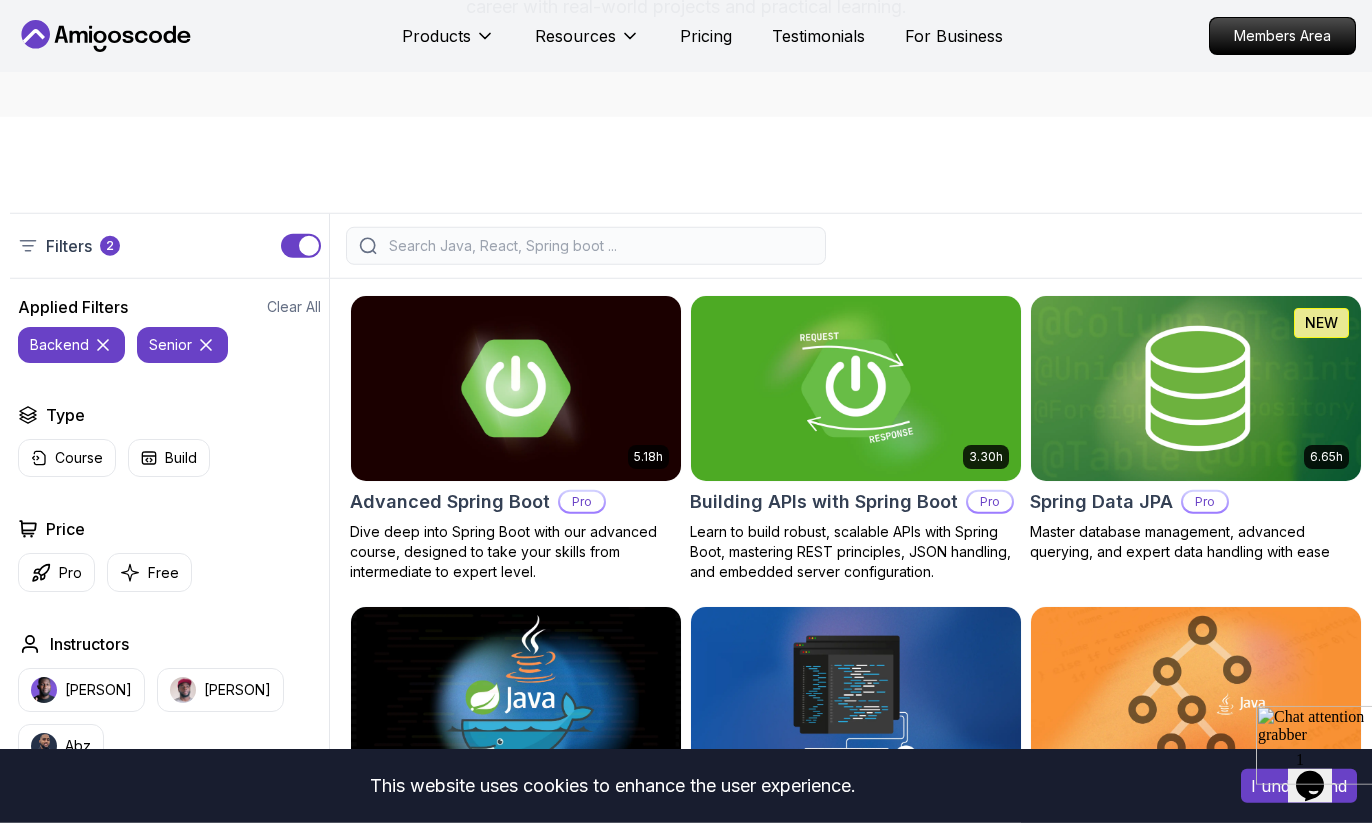 scroll, scrollTop: 0, scrollLeft: 0, axis: both 